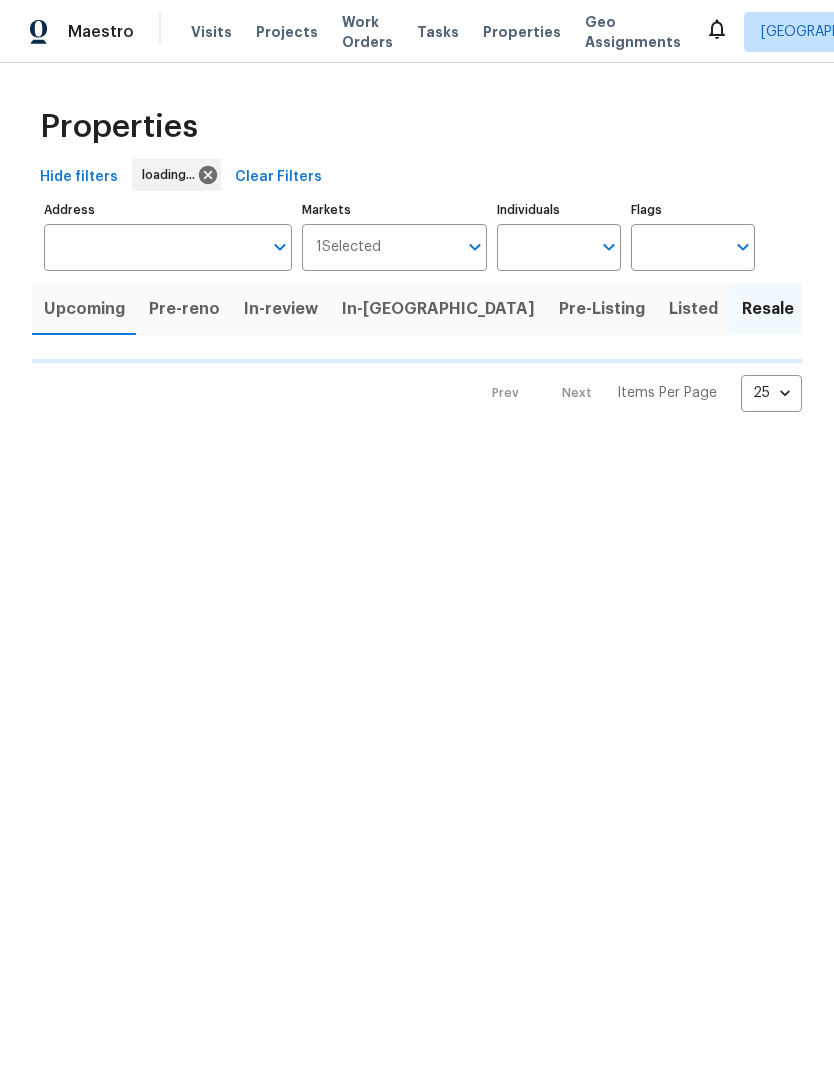 scroll, scrollTop: 0, scrollLeft: 0, axis: both 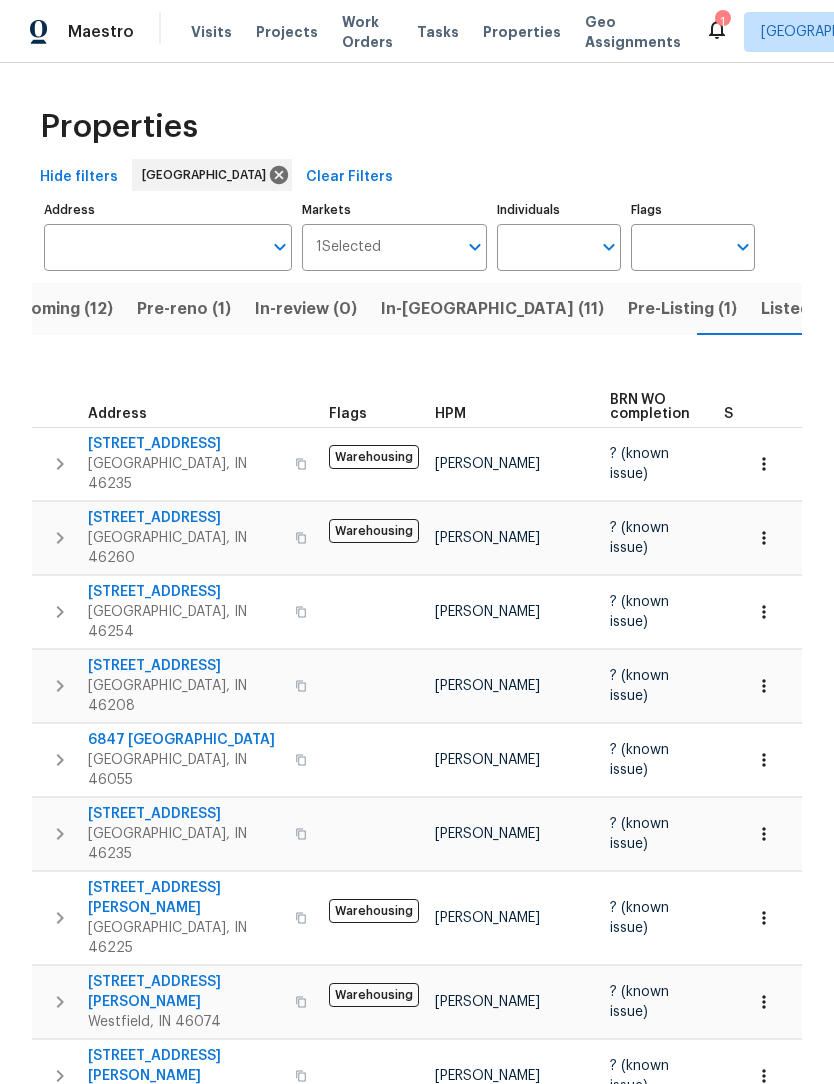 click on "Pre-Listing (1)" at bounding box center [682, 309] 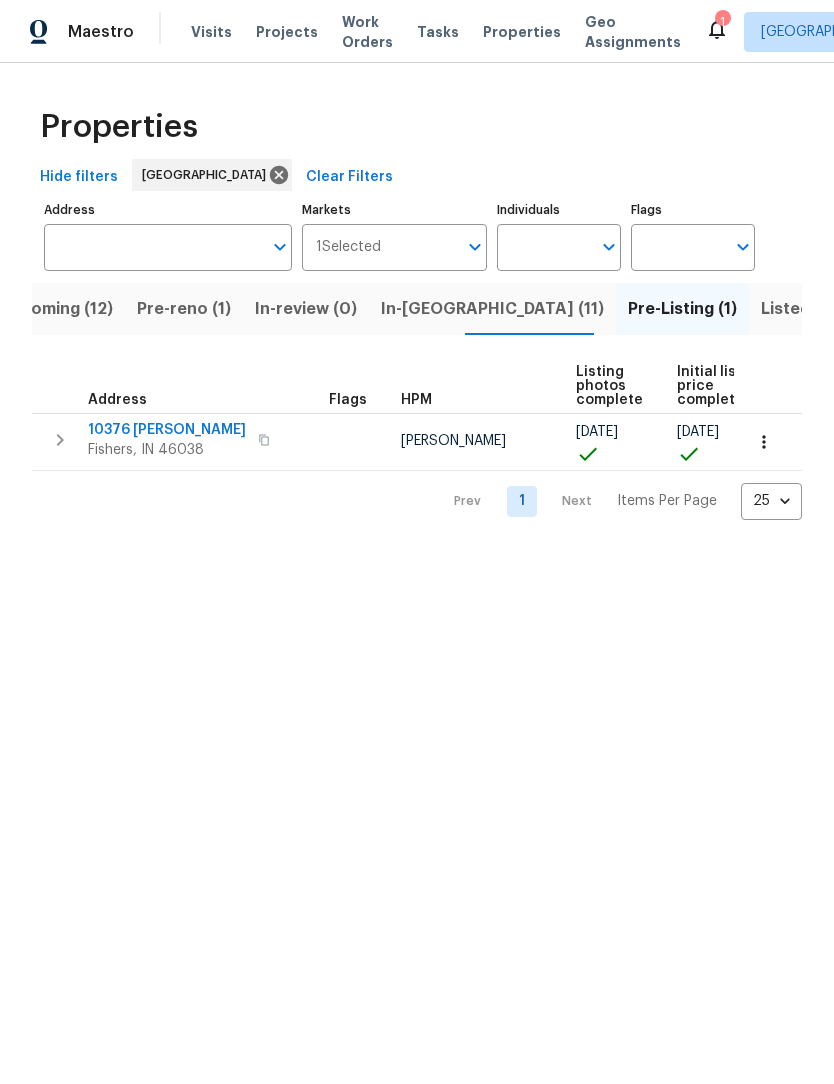 click on "Upcoming (12)" at bounding box center [56, 309] 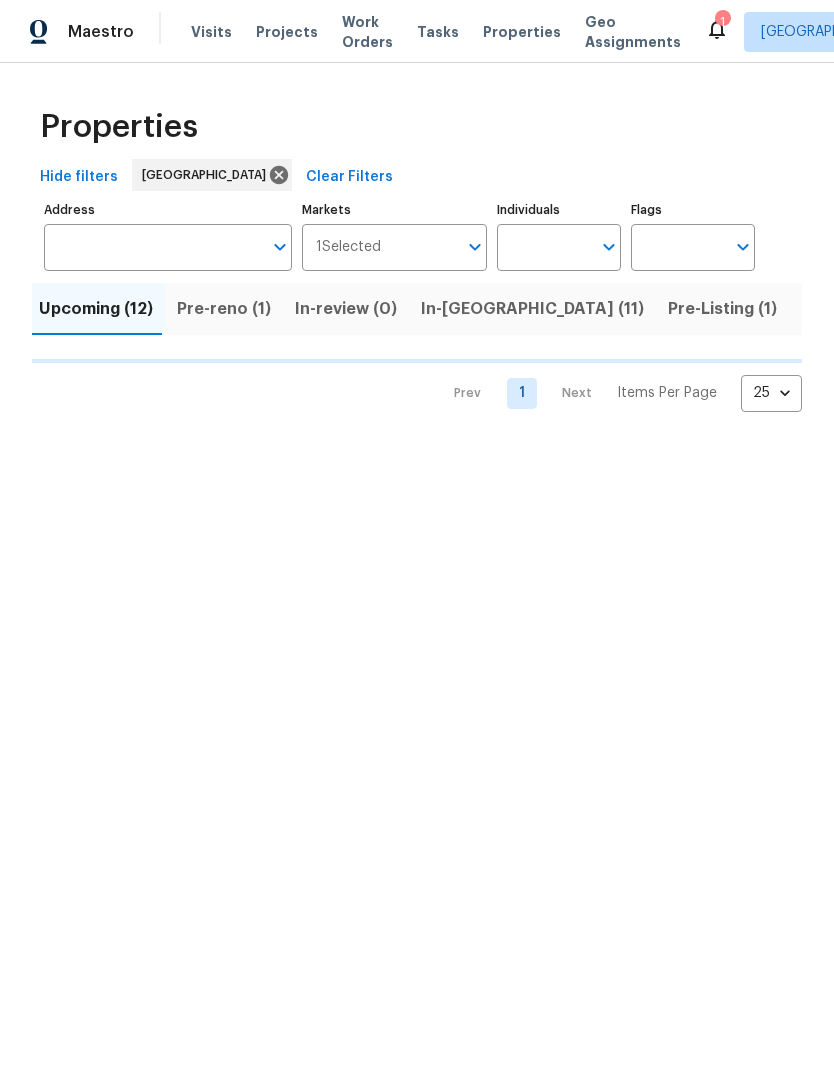 scroll, scrollTop: 0, scrollLeft: 0, axis: both 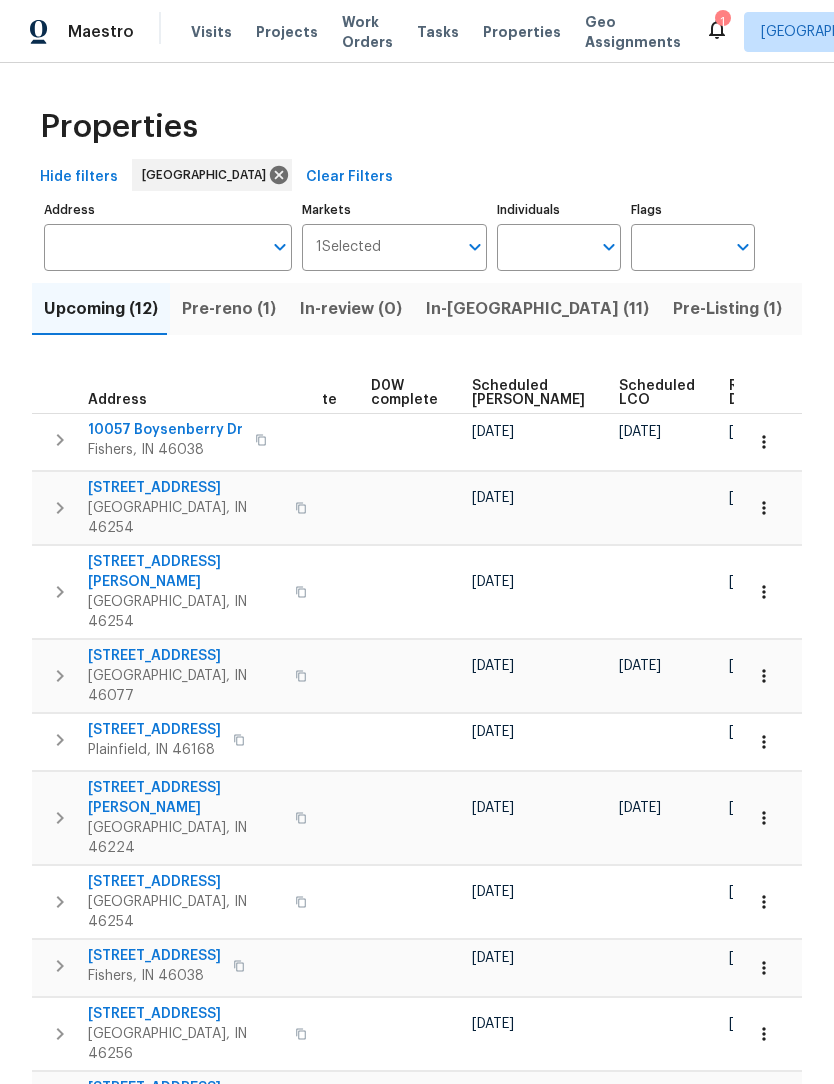 click on "Ready Date" at bounding box center (751, 393) 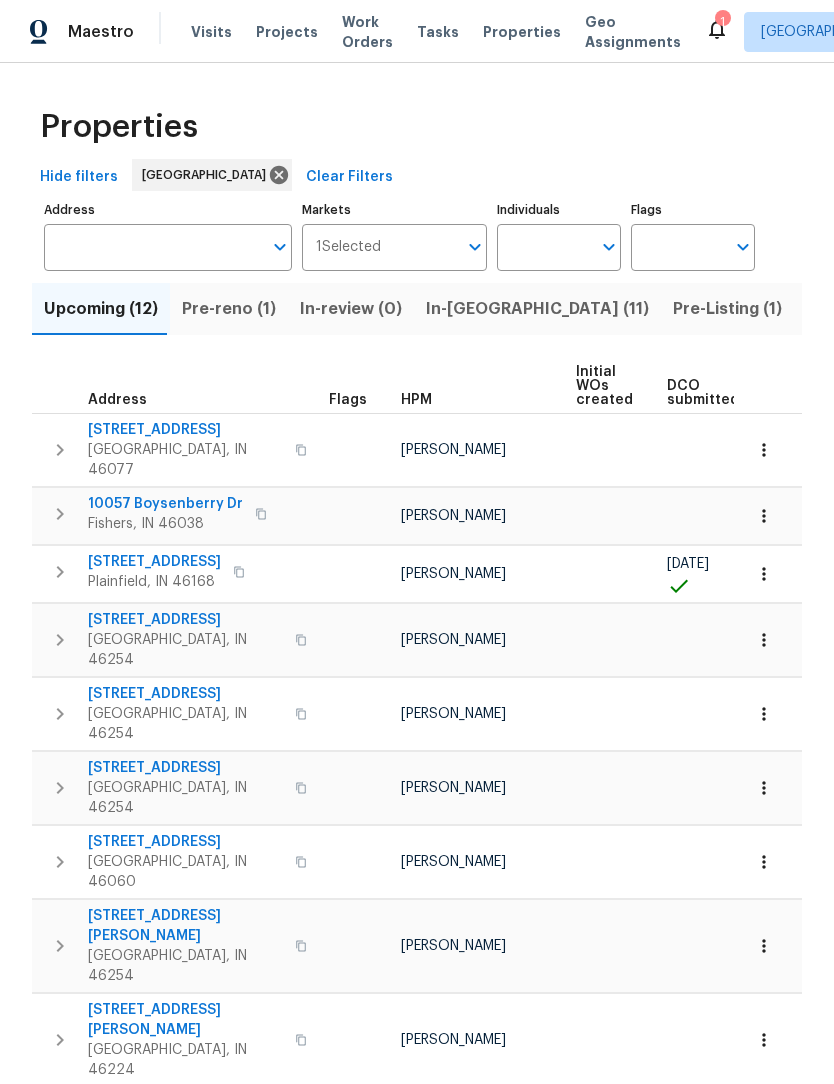 scroll, scrollTop: 0, scrollLeft: 0, axis: both 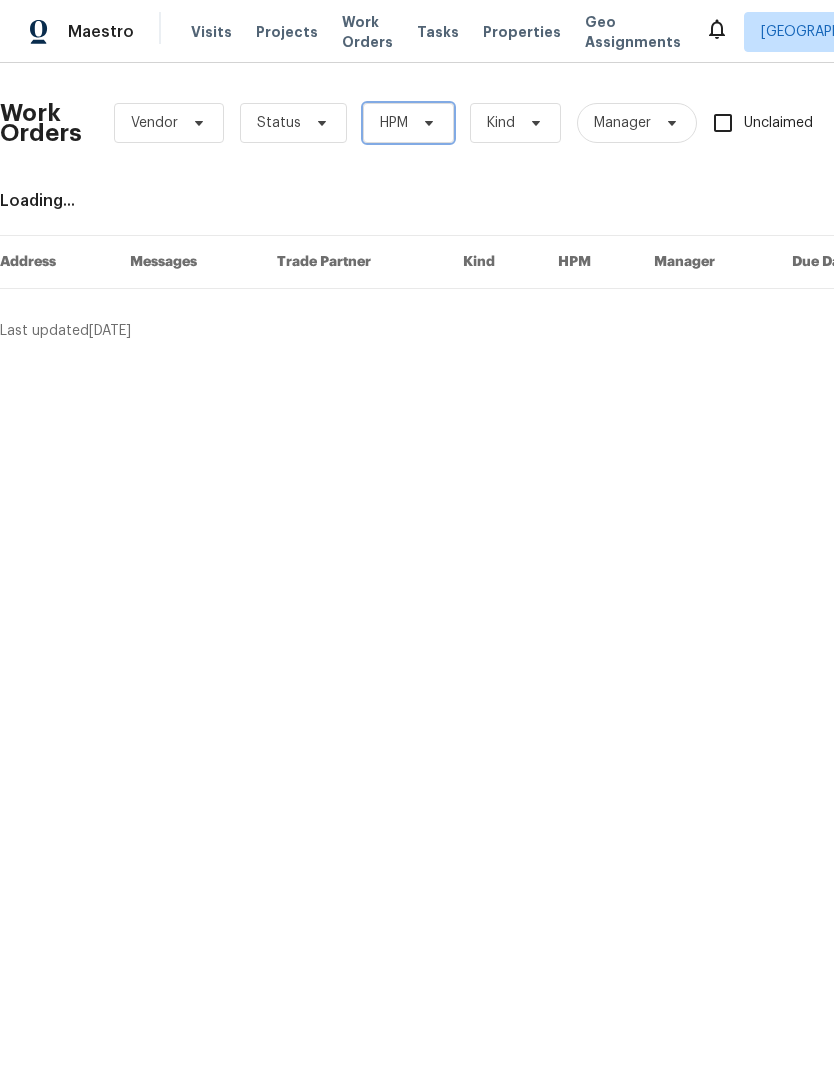 click on "HPM" at bounding box center [394, 123] 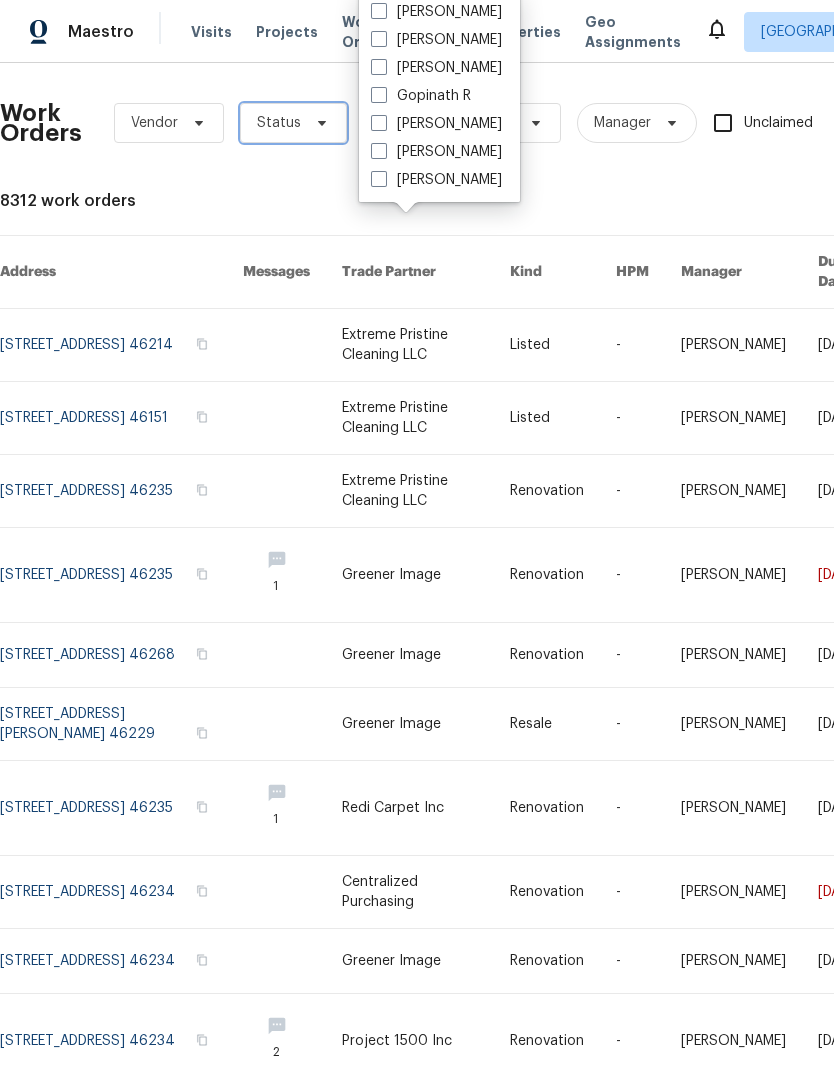 click on "Status" at bounding box center (279, 123) 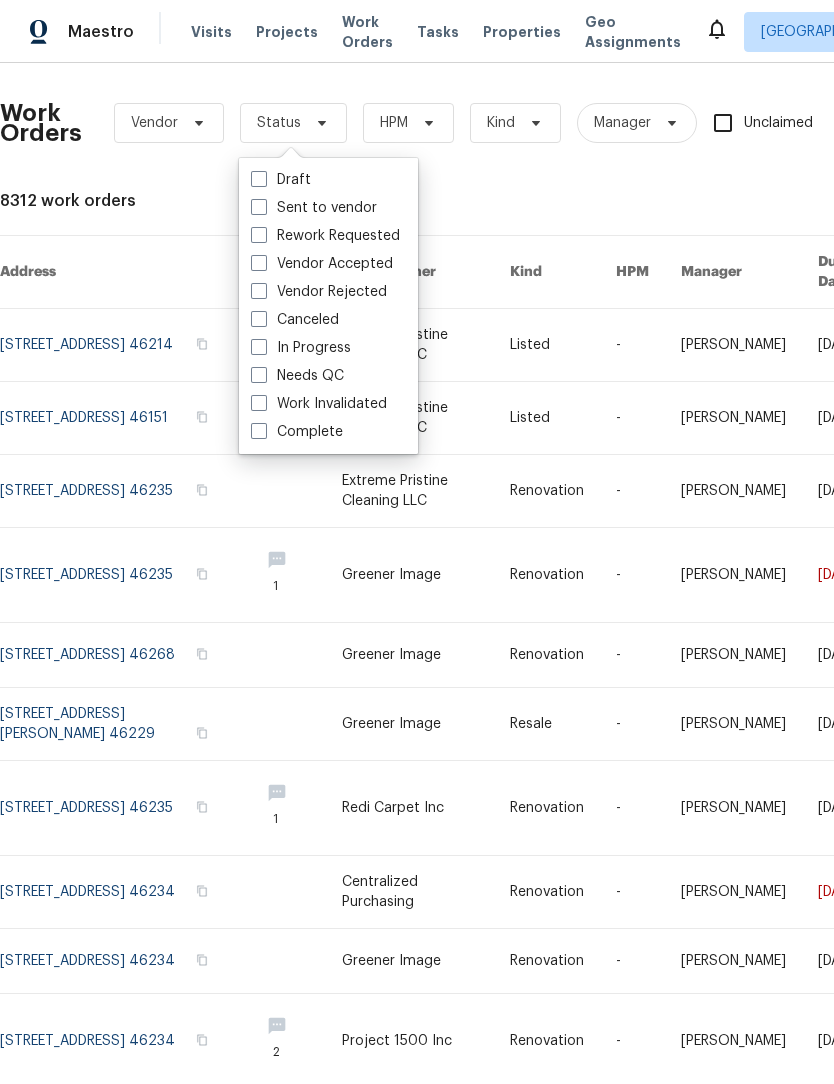 click at bounding box center (259, 375) 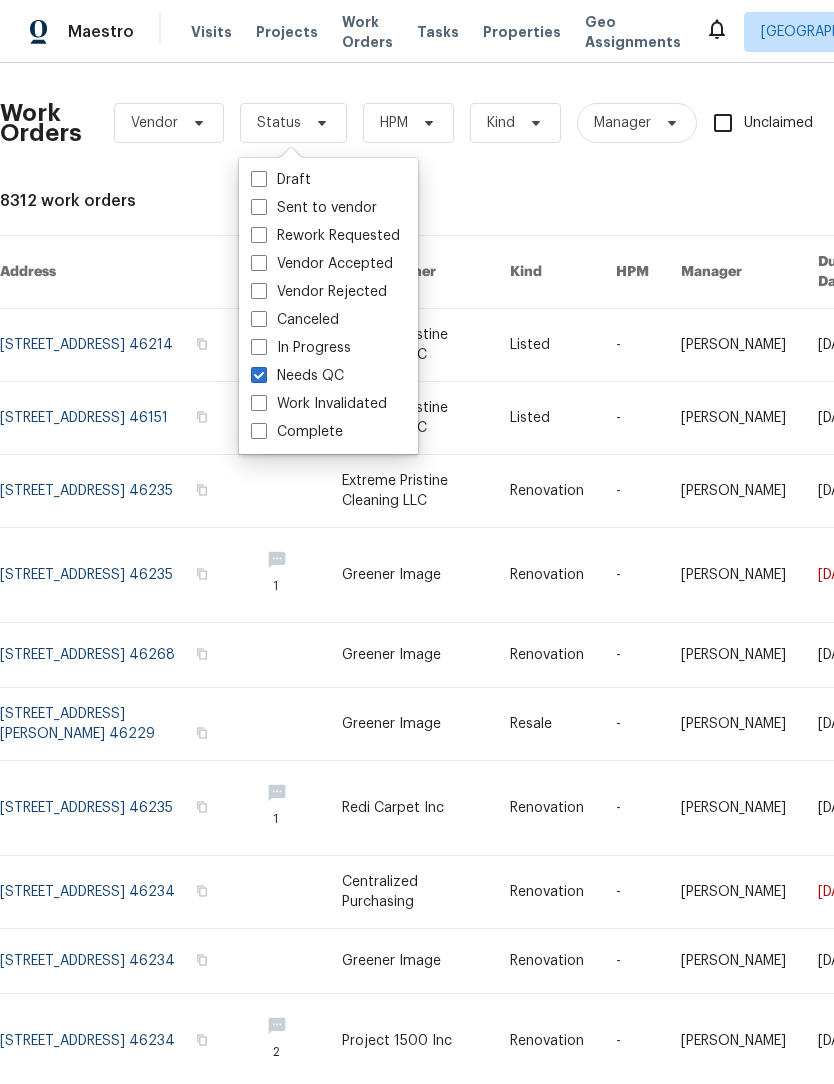 checkbox on "true" 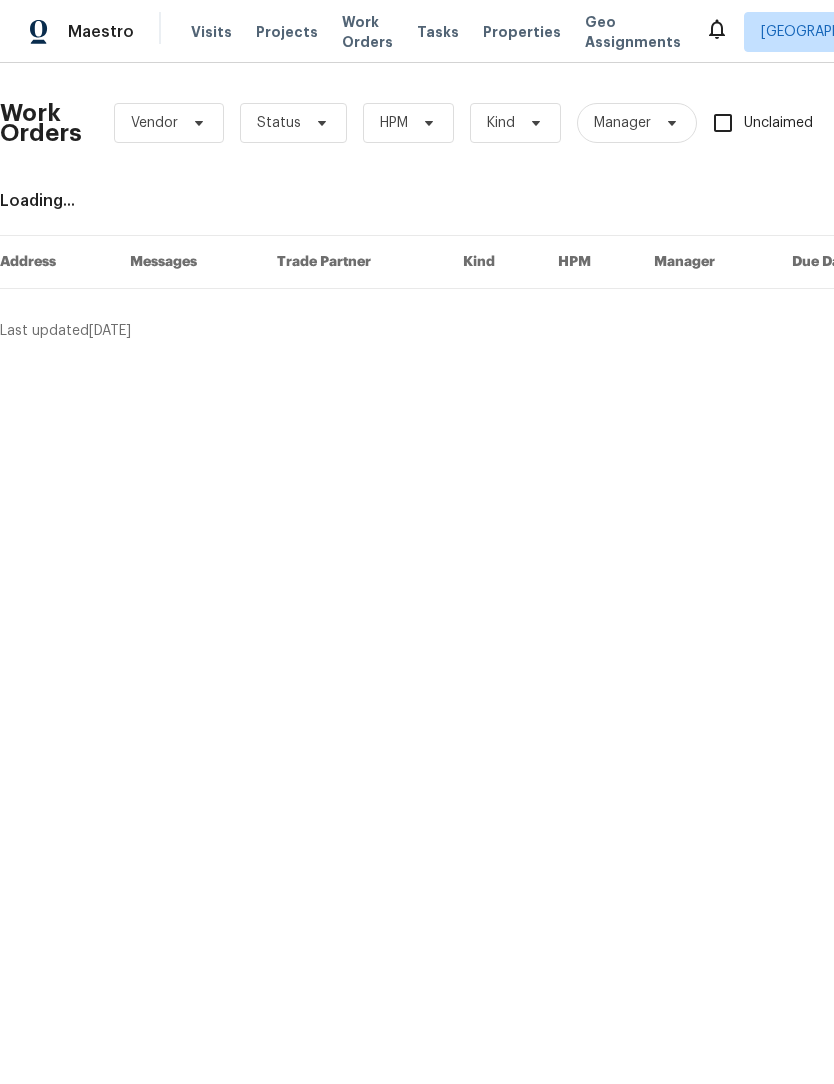 scroll, scrollTop: 0, scrollLeft: 0, axis: both 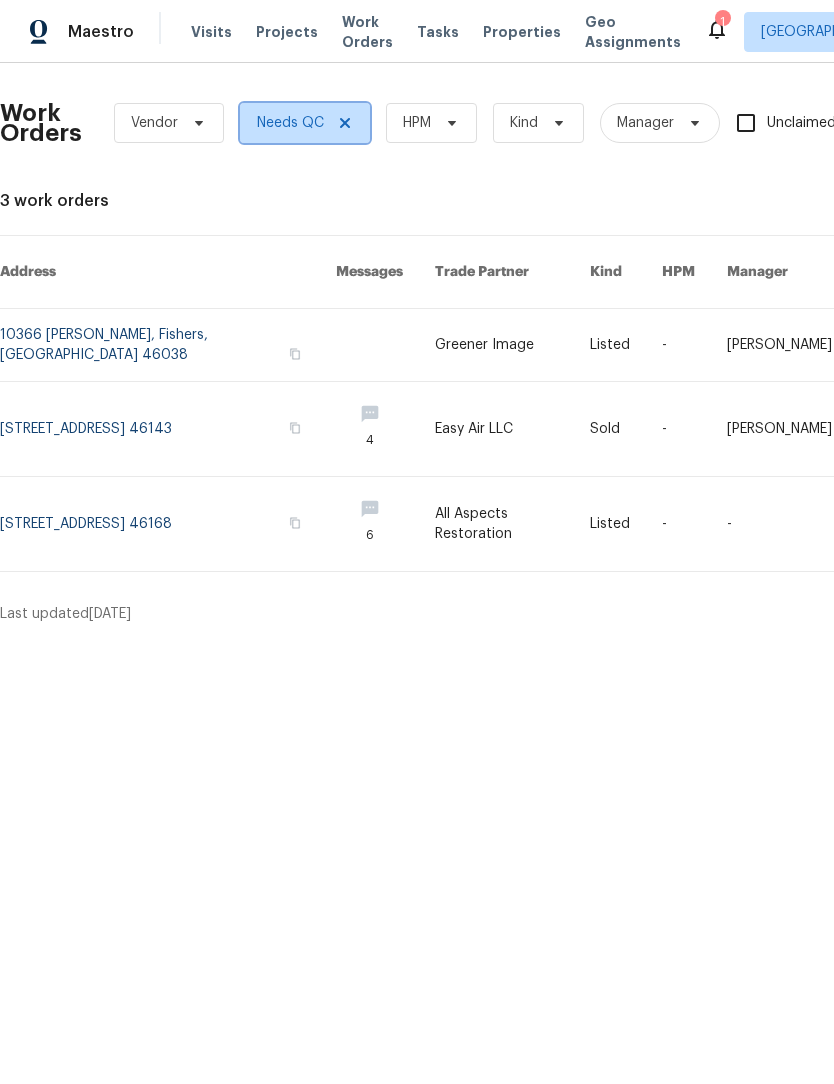 click 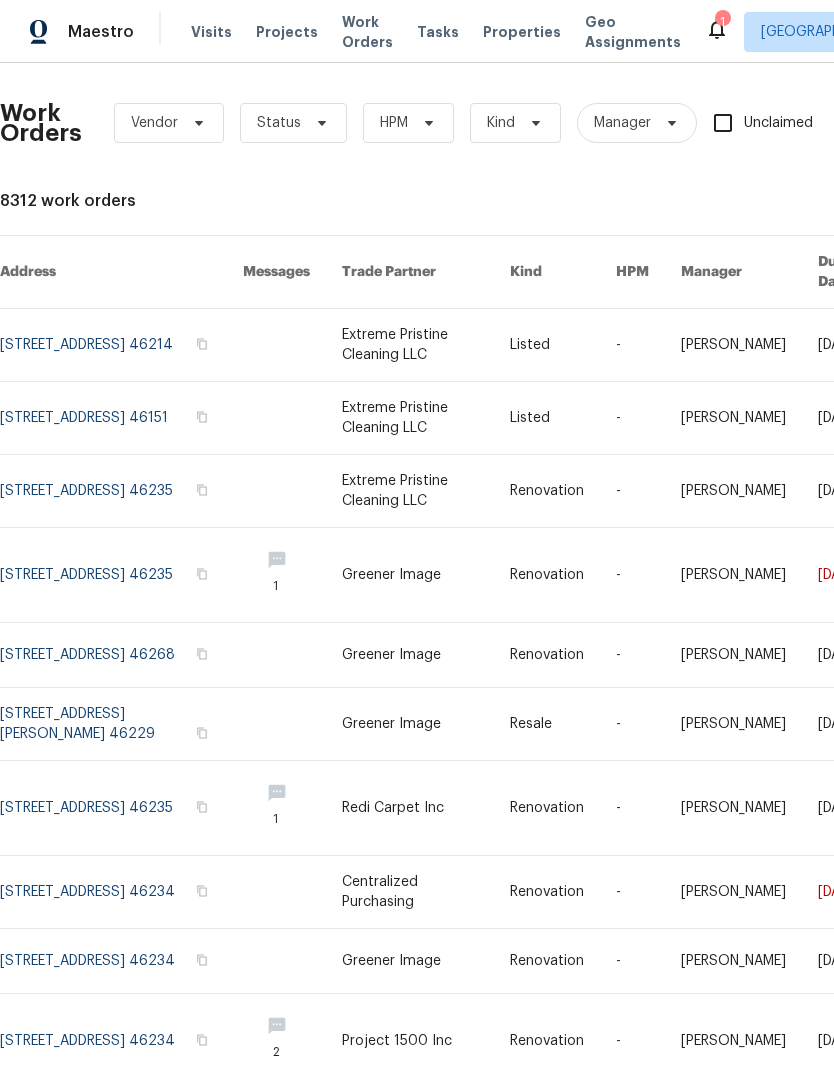 click 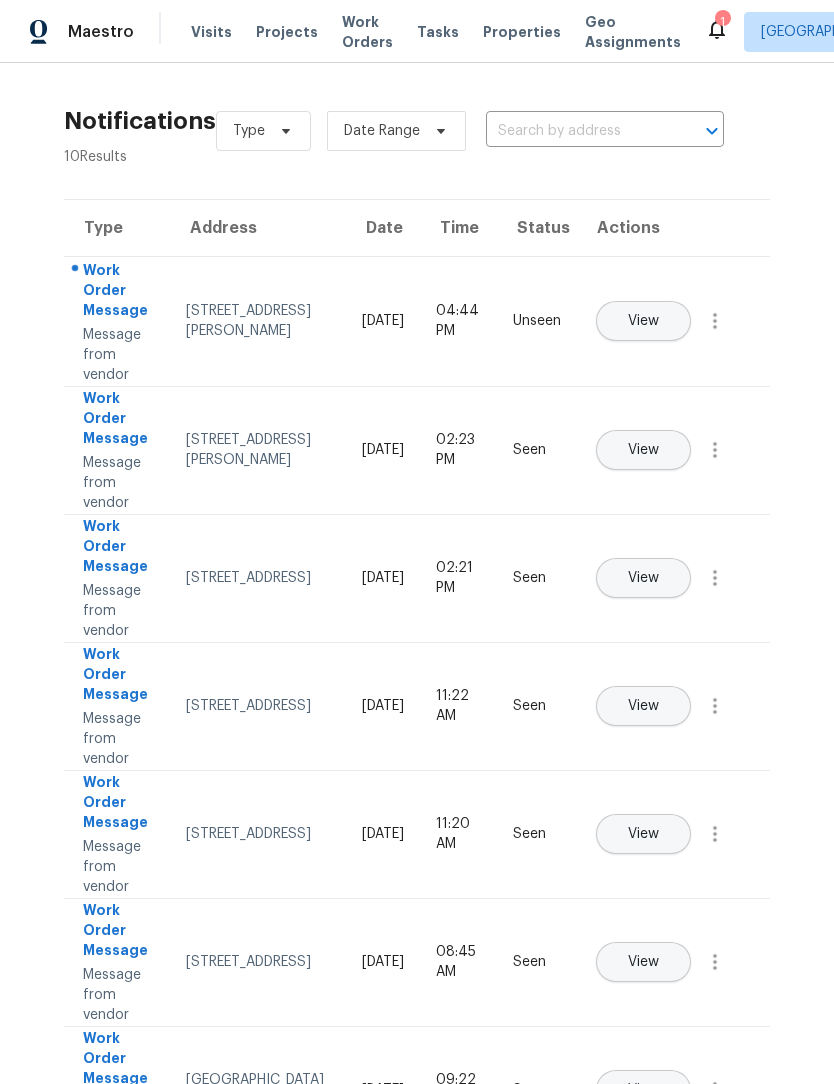 click on "View" at bounding box center (643, 321) 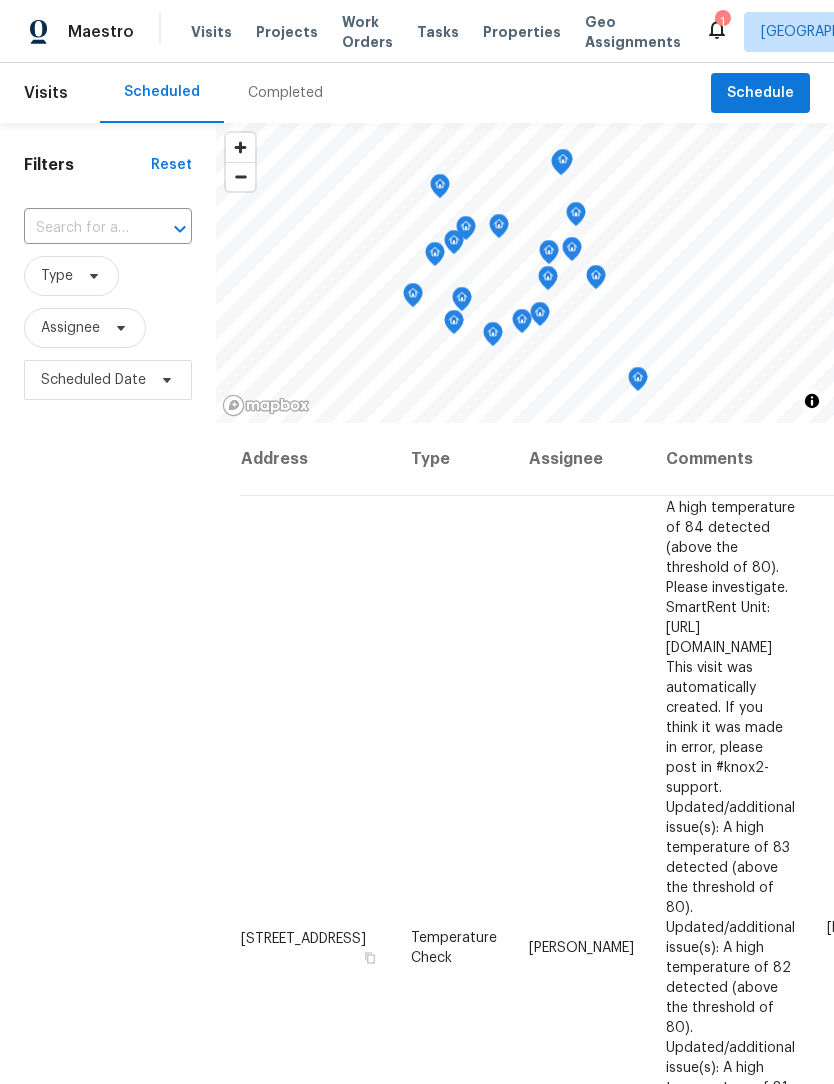 scroll, scrollTop: 66, scrollLeft: 0, axis: vertical 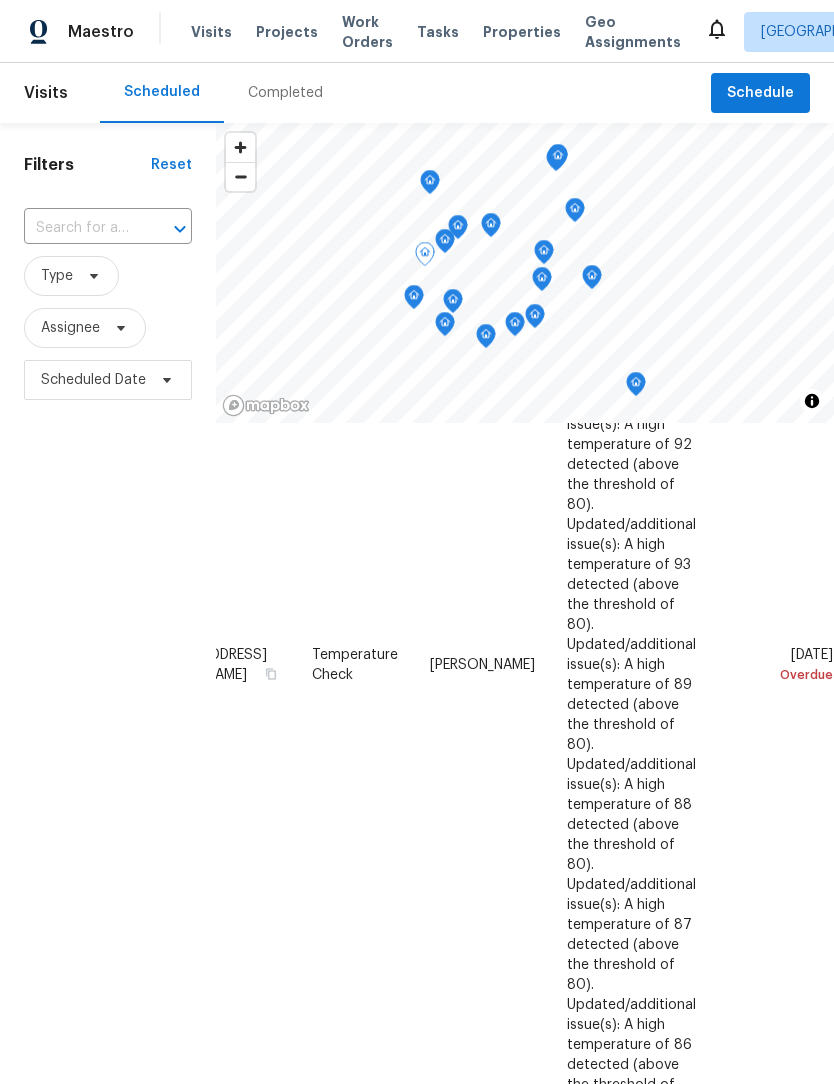click 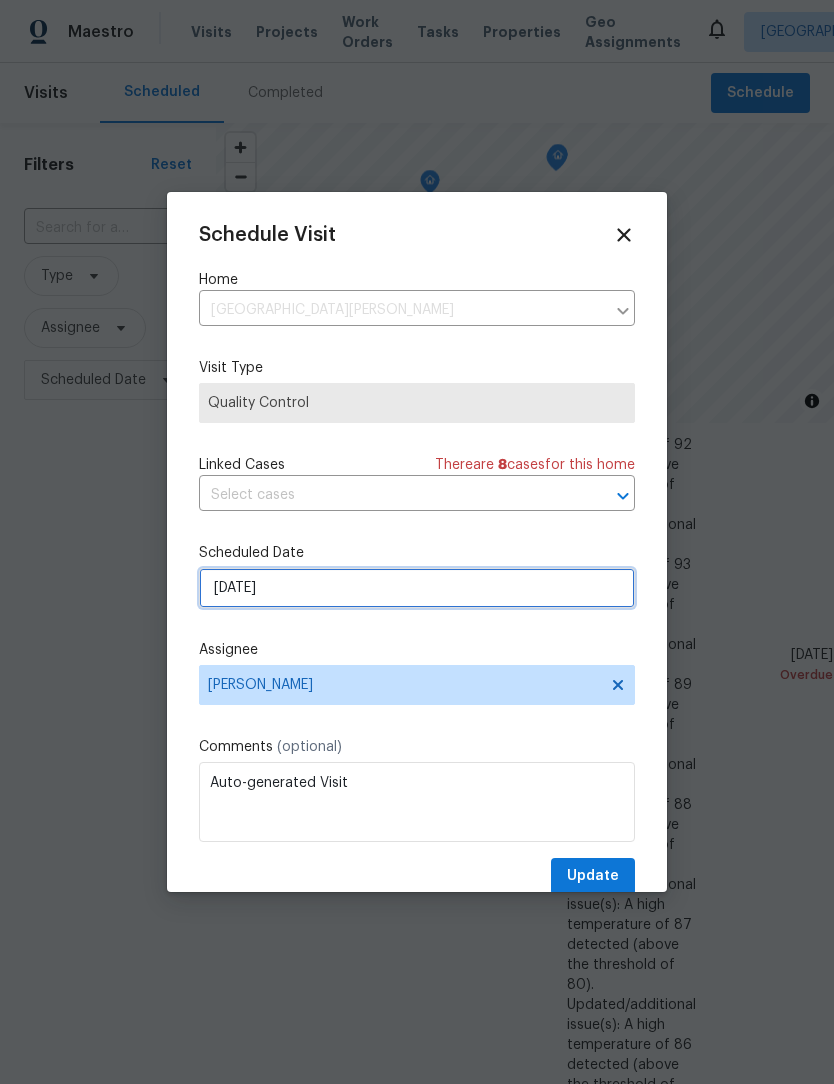 click on "7/21/2025" at bounding box center (417, 588) 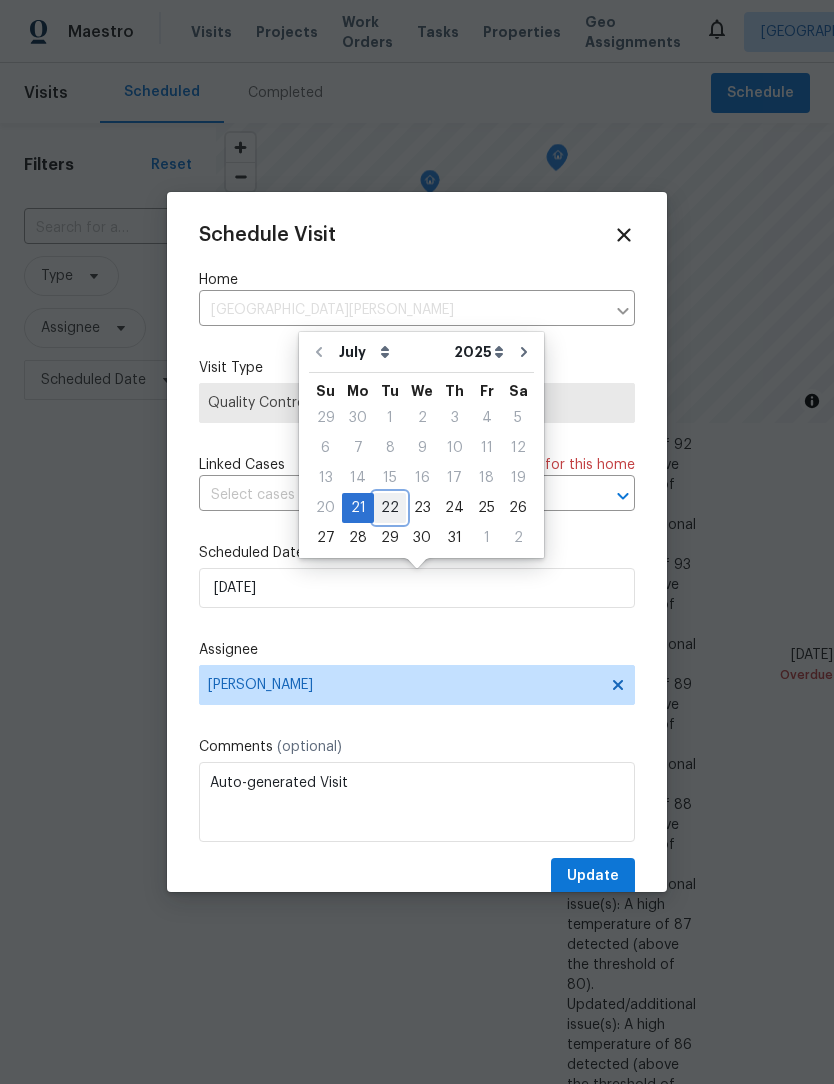click on "22" at bounding box center (390, 508) 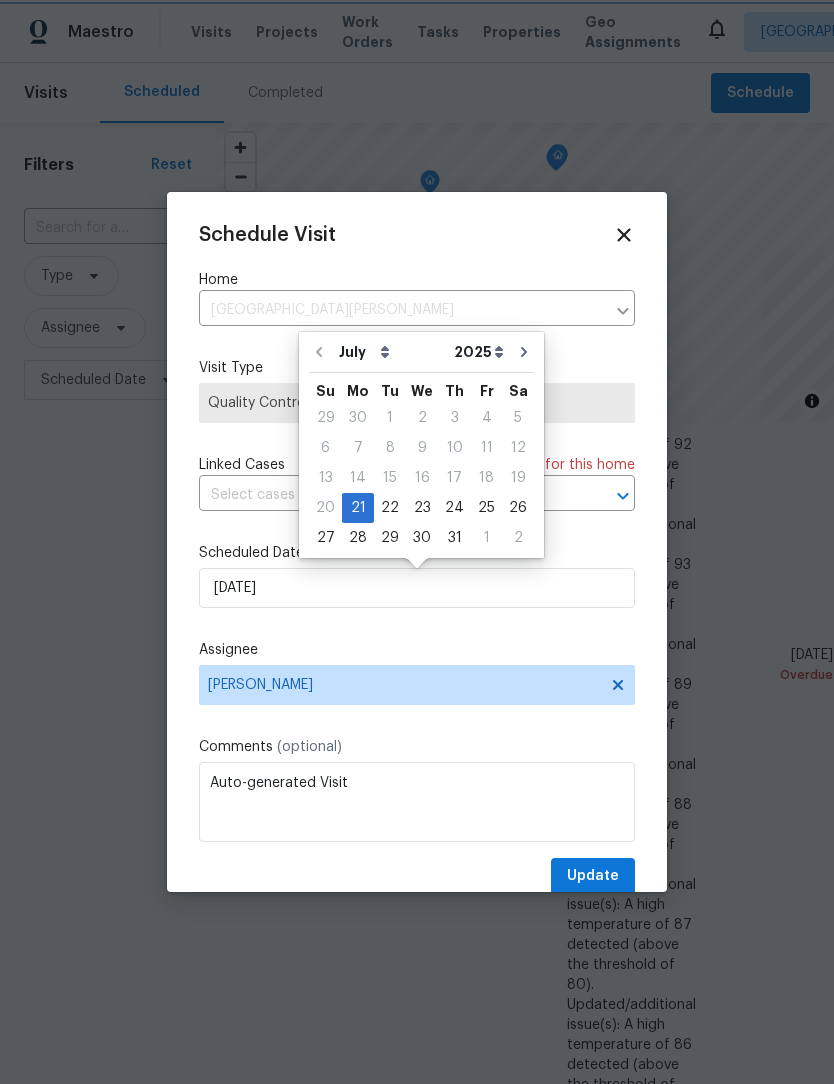 type on "7/22/2025" 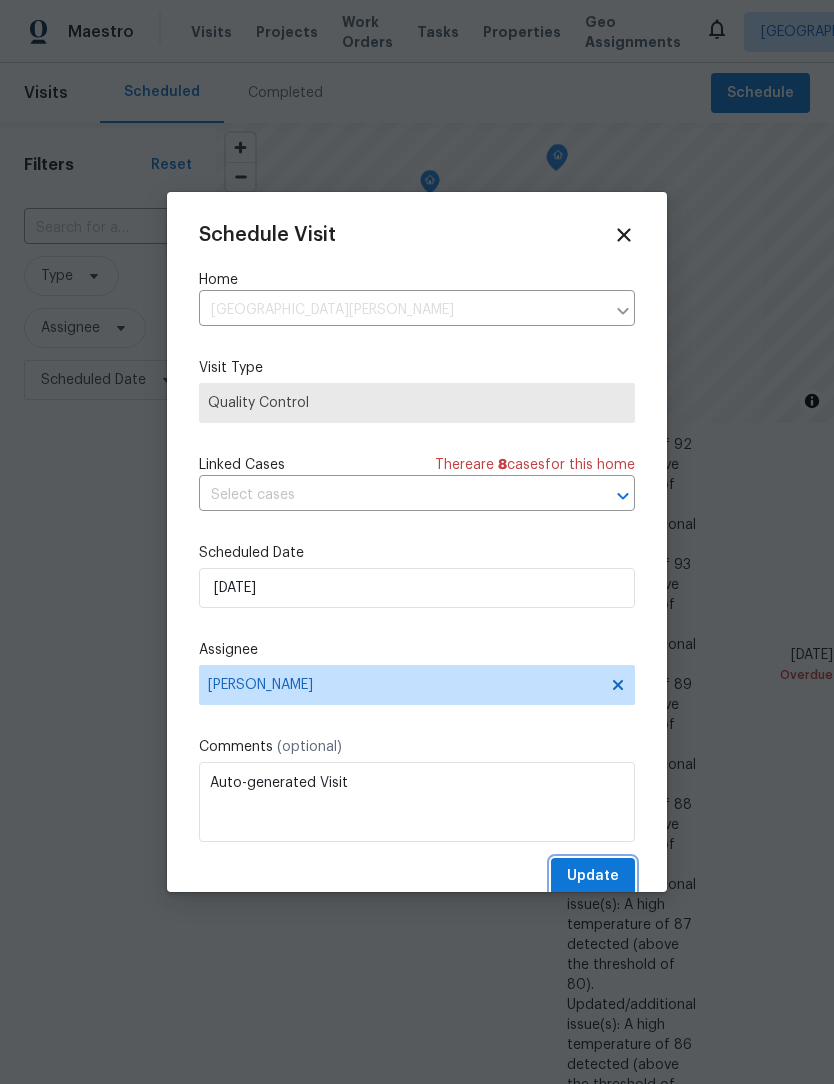 click on "Update" at bounding box center [593, 876] 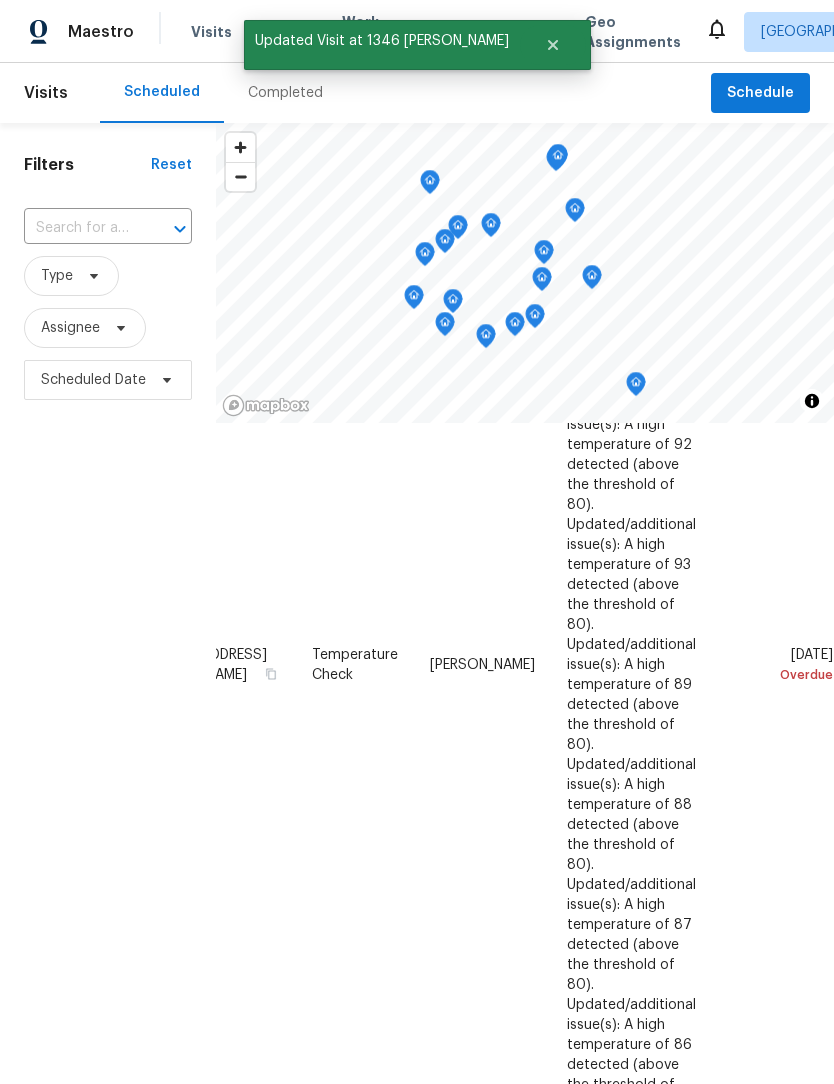 click 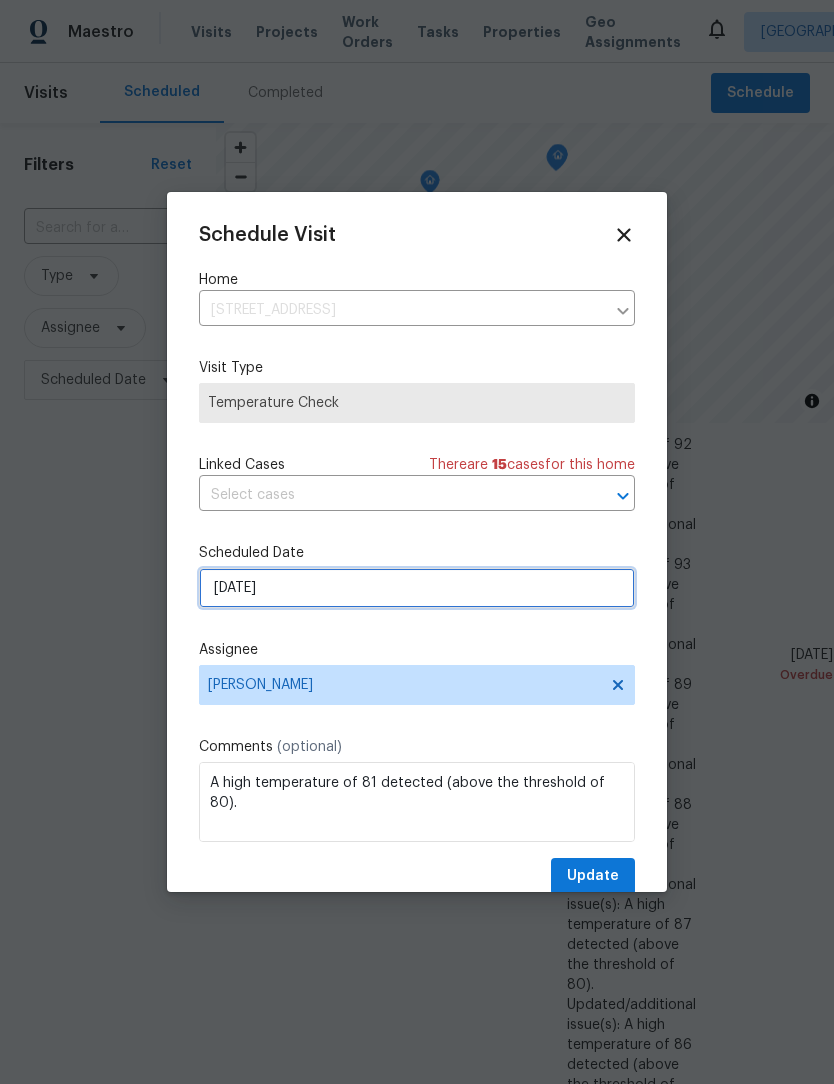 click on "7/22/2025" at bounding box center (417, 588) 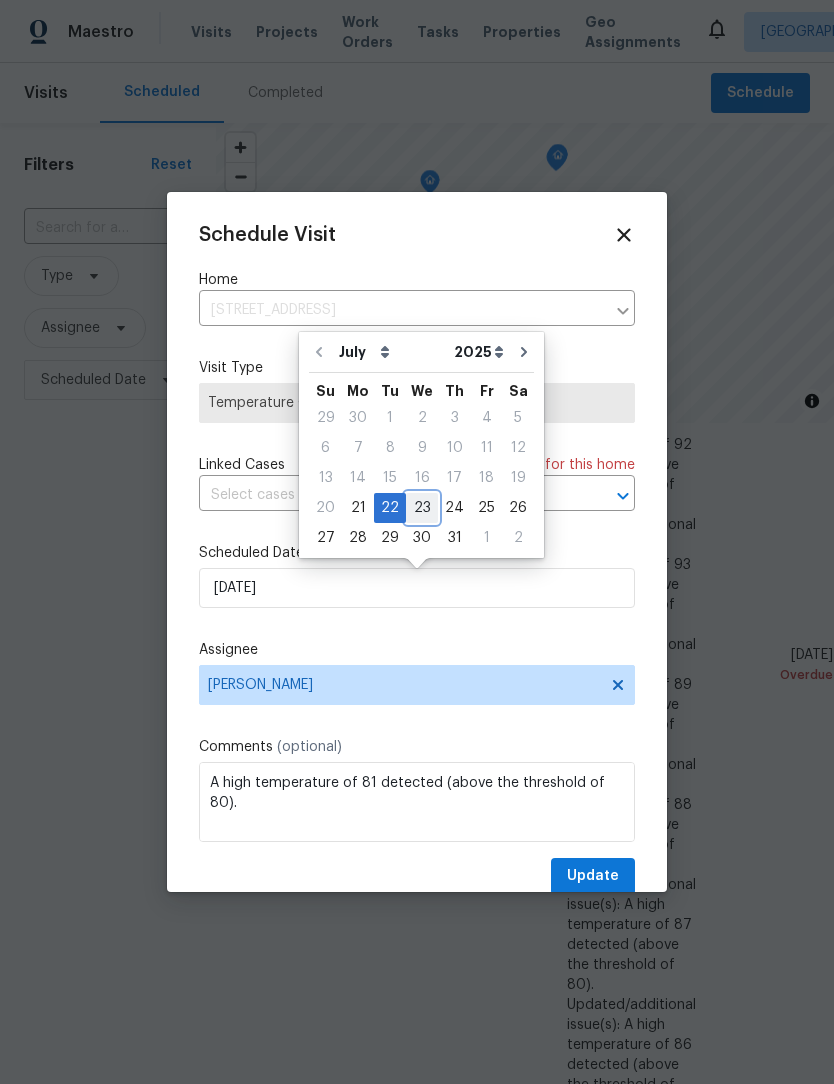 click on "23" at bounding box center [422, 508] 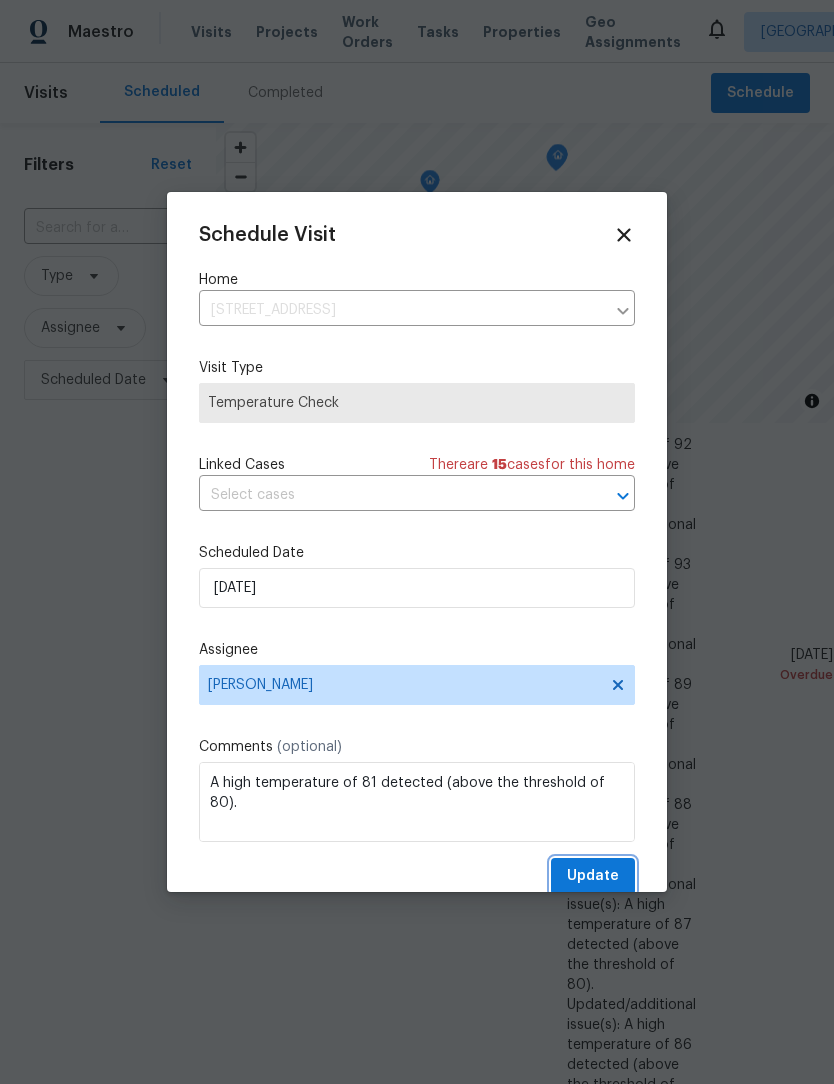 click on "Update" at bounding box center (593, 876) 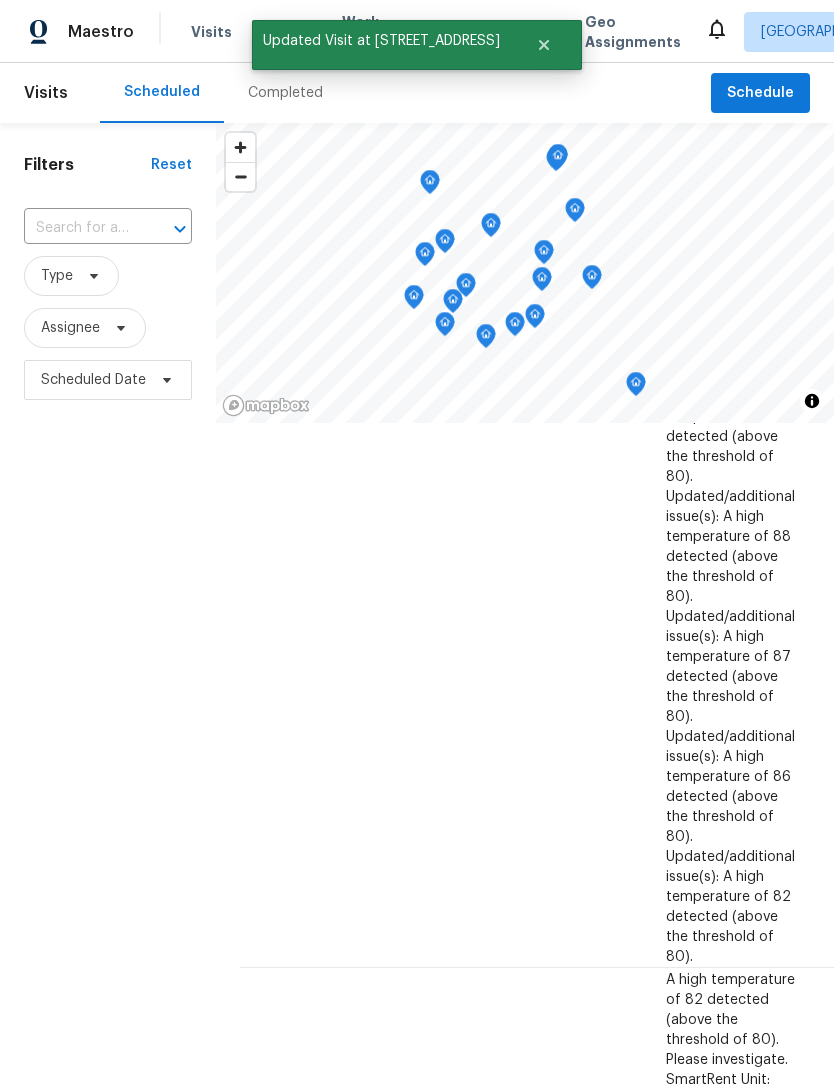 scroll, scrollTop: 1575, scrollLeft: 0, axis: vertical 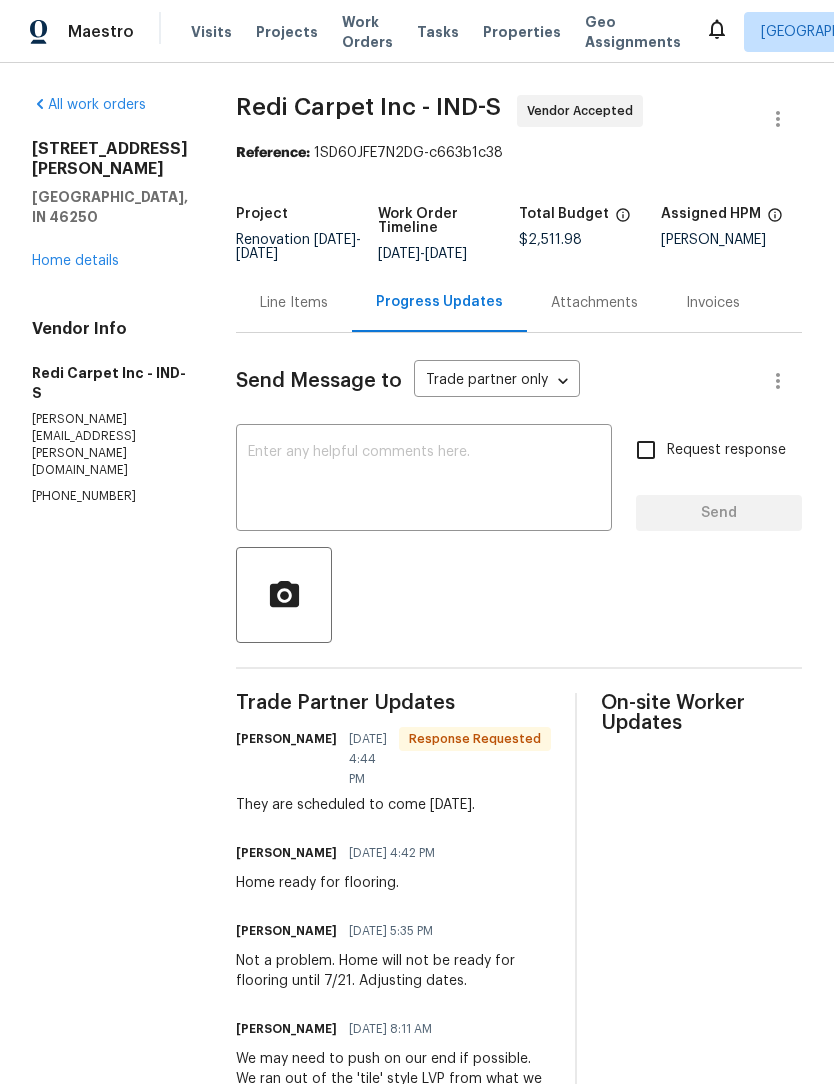 click on "Line Items" at bounding box center (294, 303) 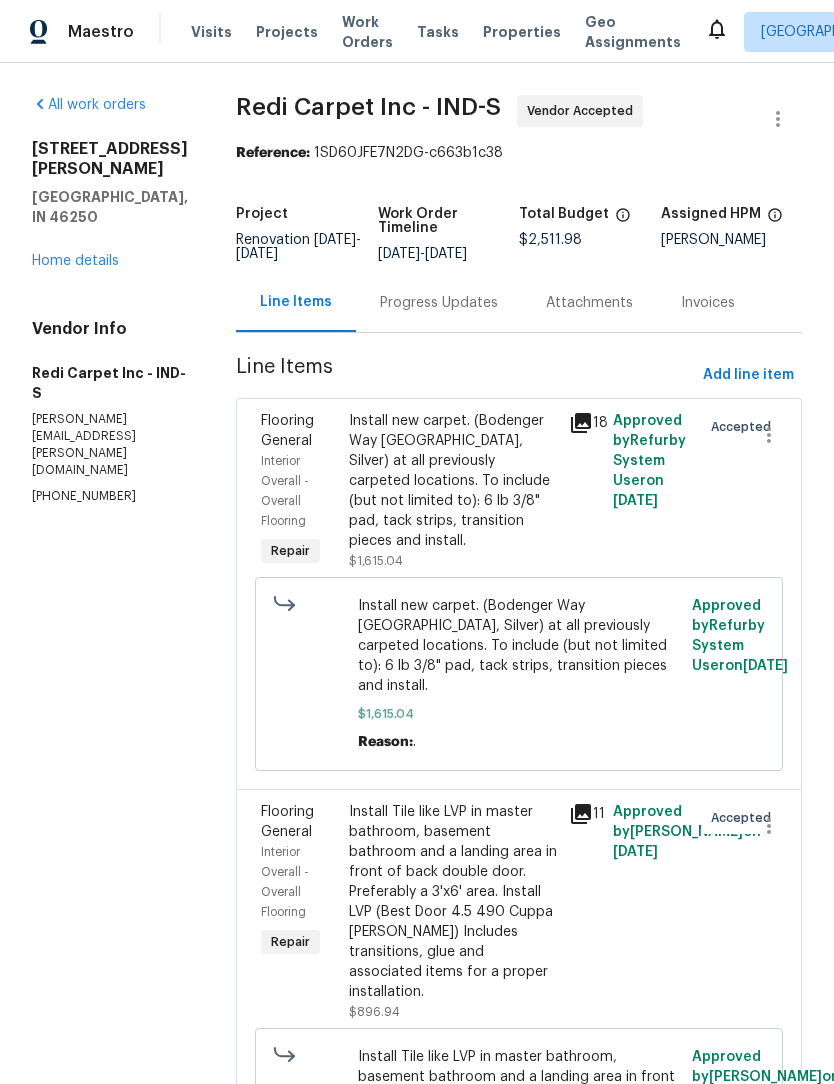 click on "Progress Updates" at bounding box center [439, 303] 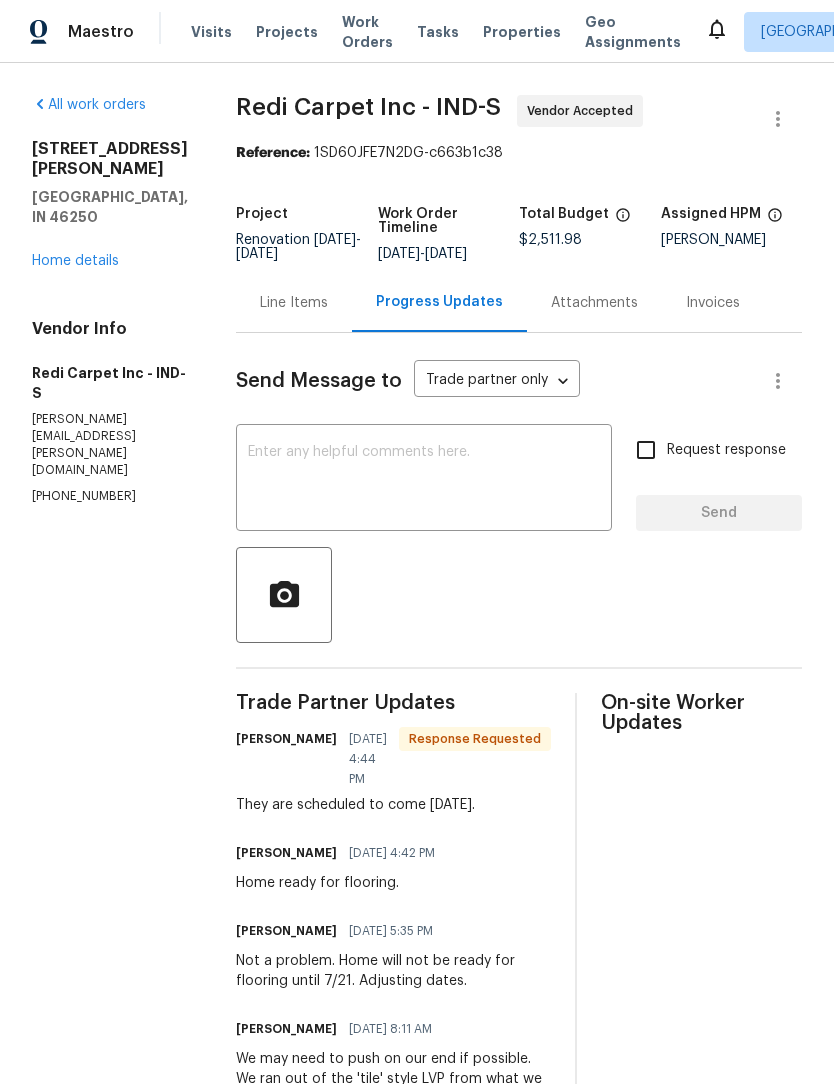 click on "Line Items" at bounding box center [294, 302] 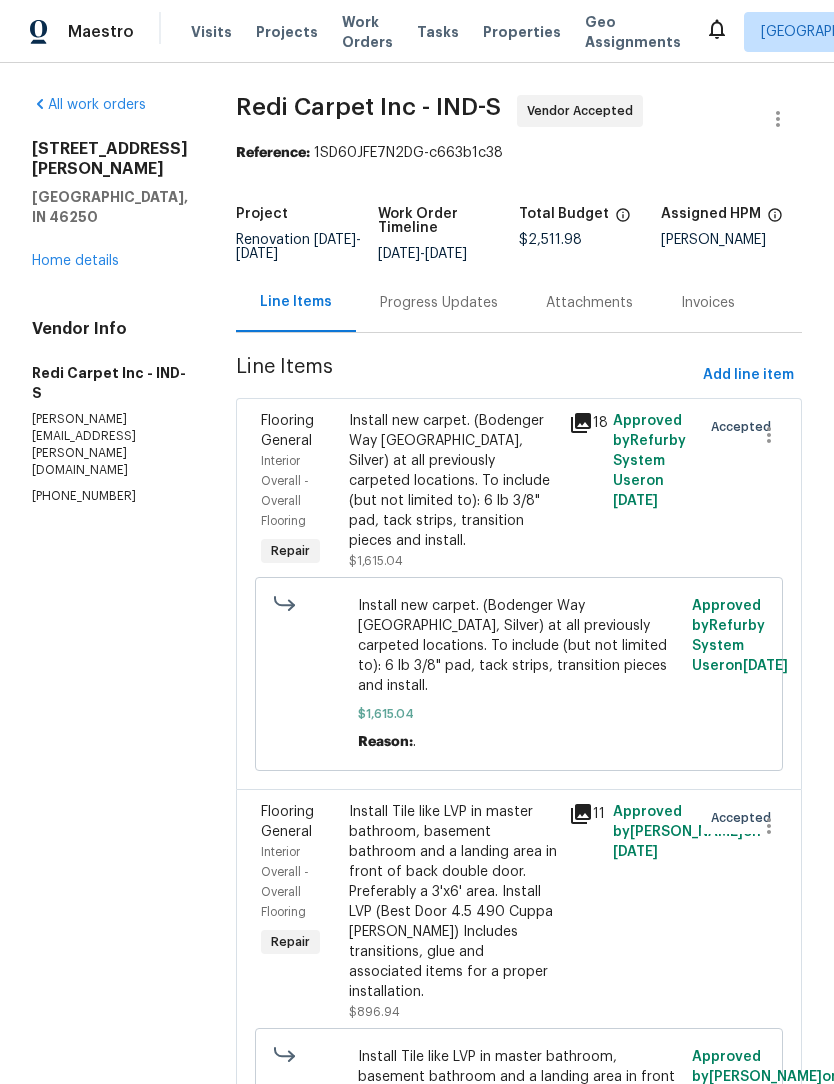 click on "Home details" at bounding box center (75, 261) 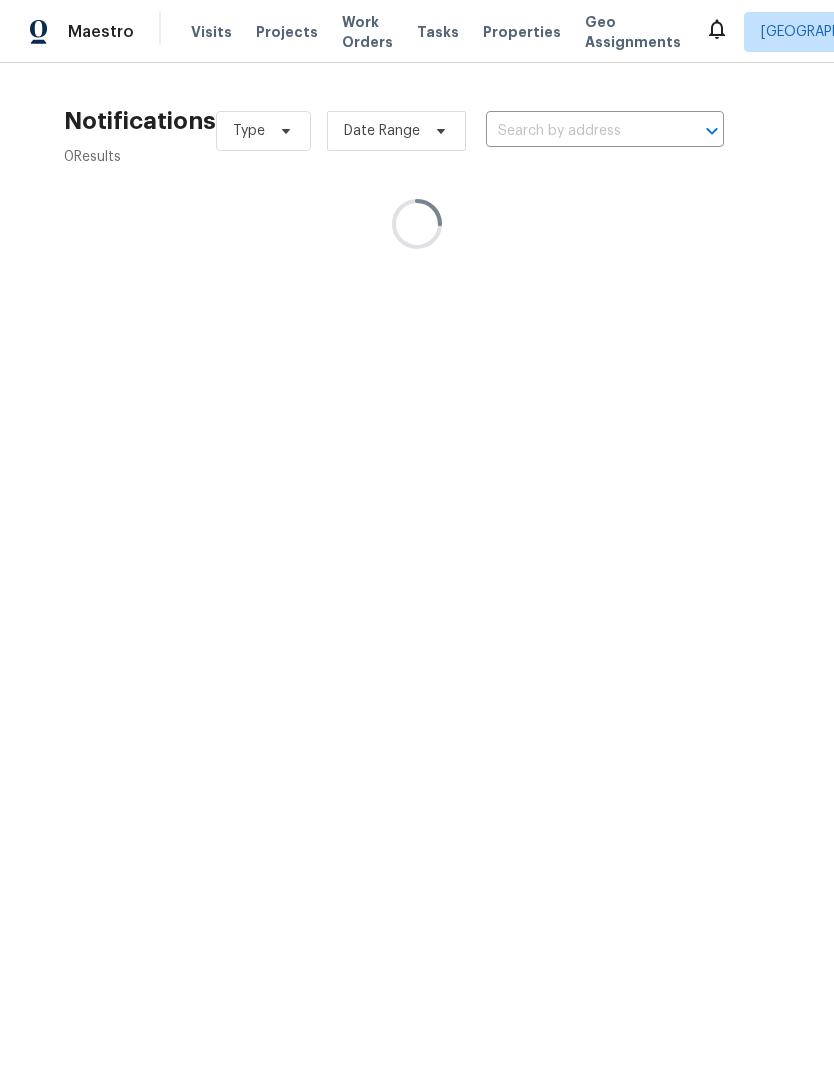 scroll, scrollTop: 0, scrollLeft: 0, axis: both 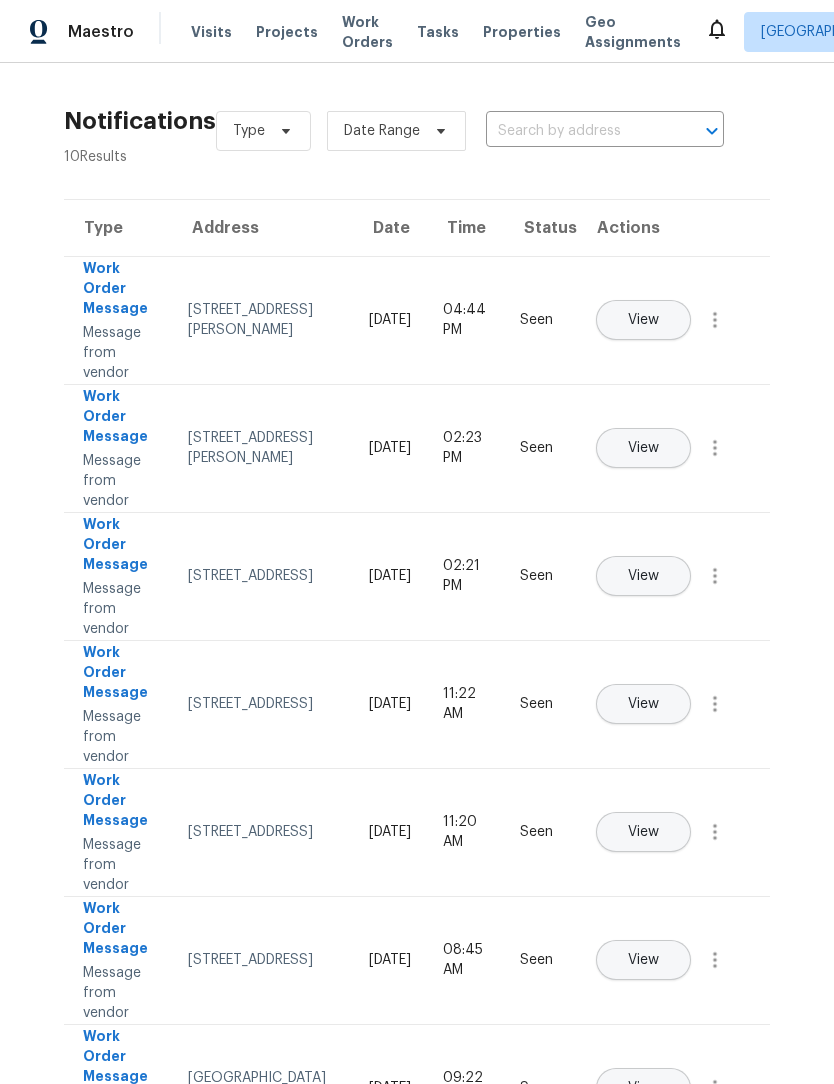 click on "Work Orders" at bounding box center [367, 32] 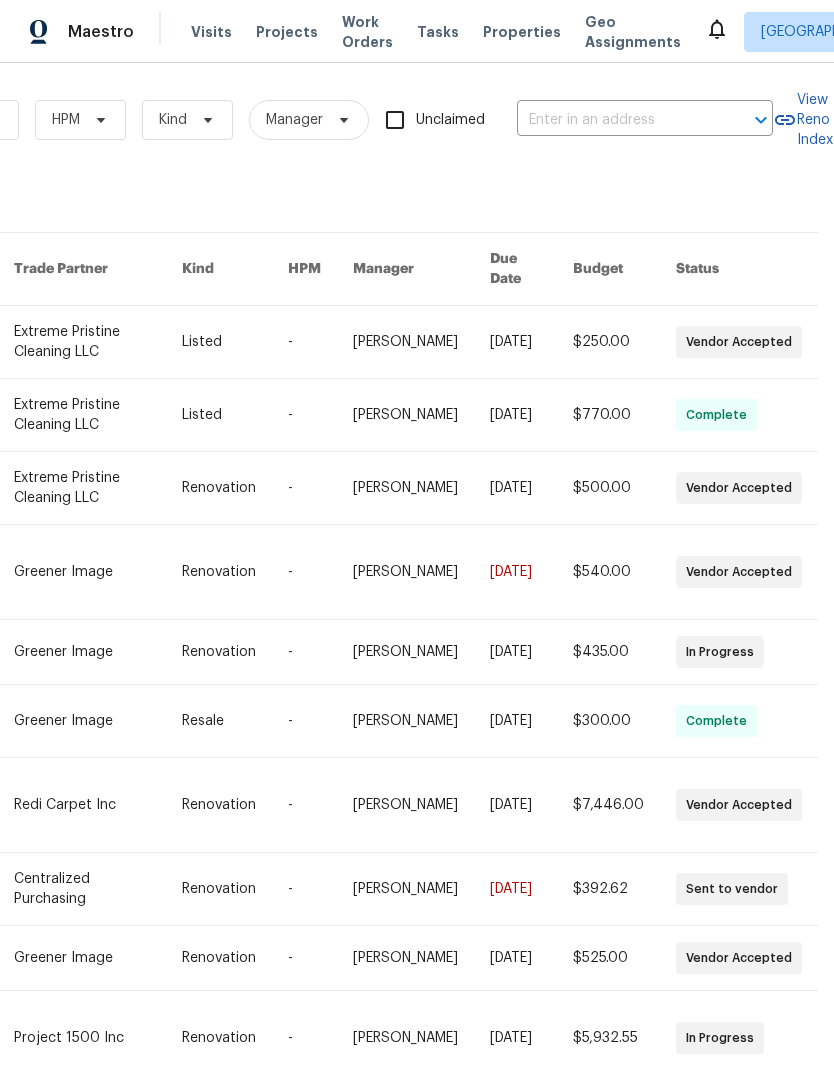 scroll, scrollTop: 3, scrollLeft: 329, axis: both 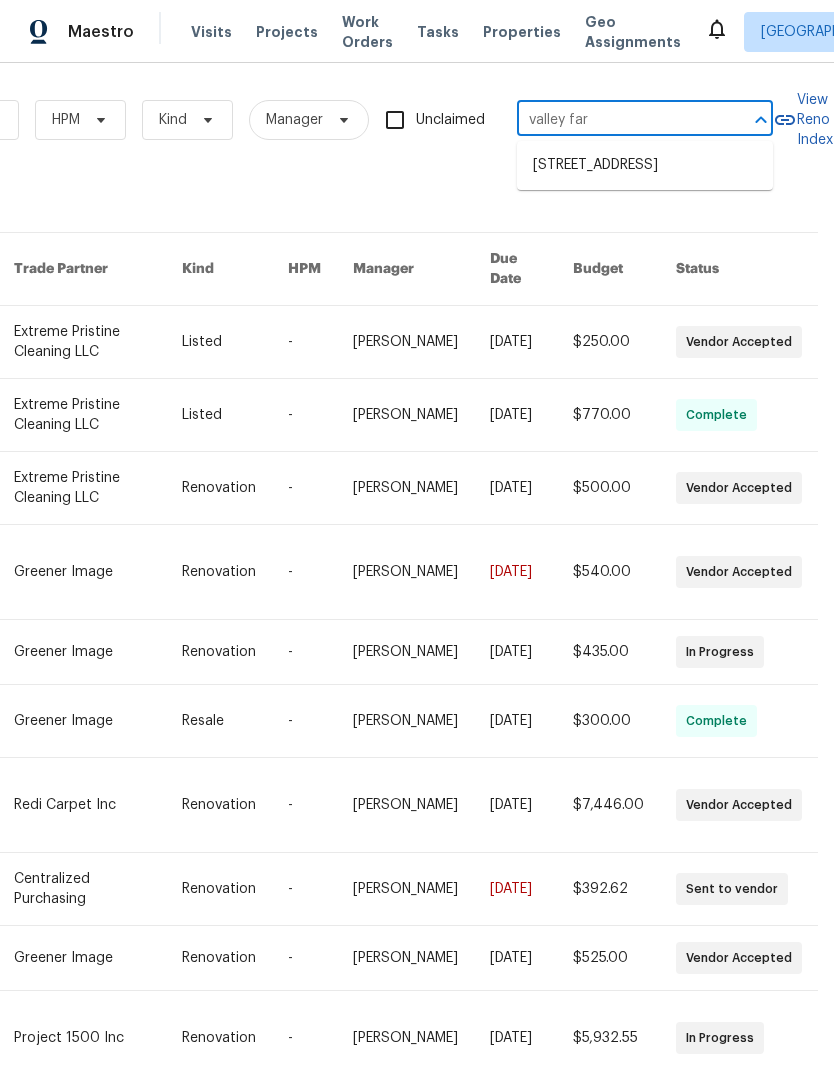 type on "valley farm" 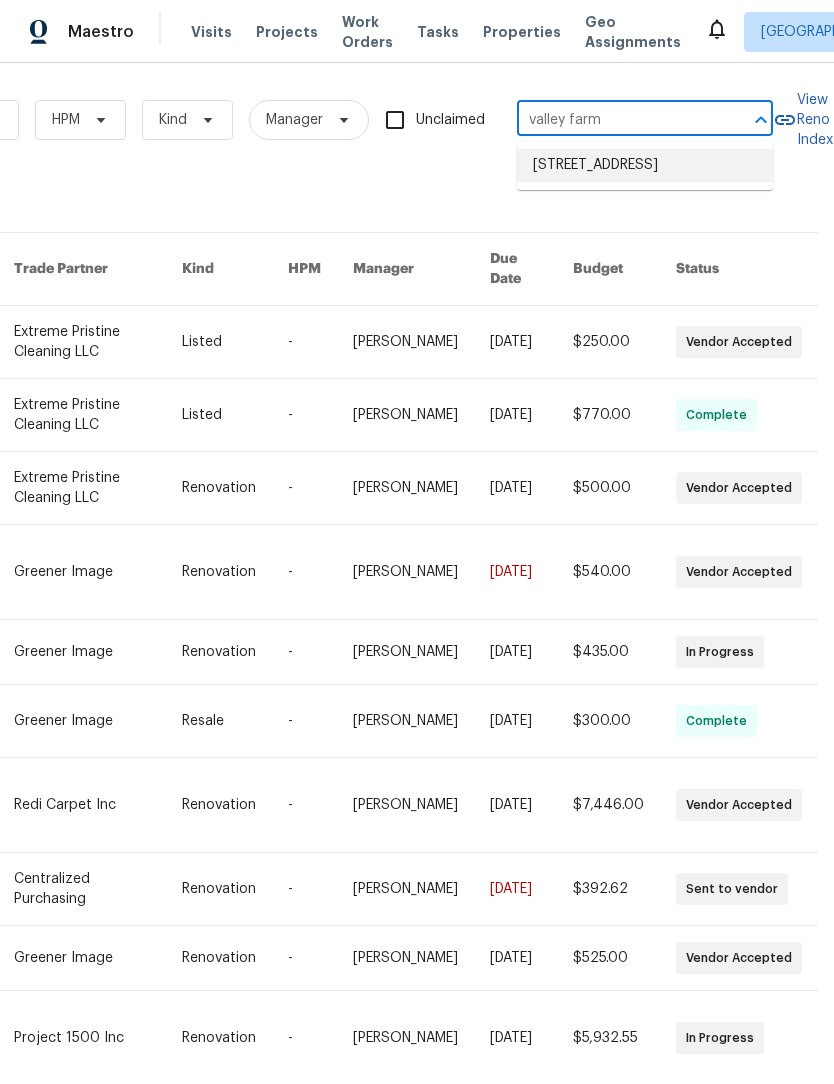 click on "3114 Valley Farms Rd, Indianapolis, IN 46214" at bounding box center [645, 165] 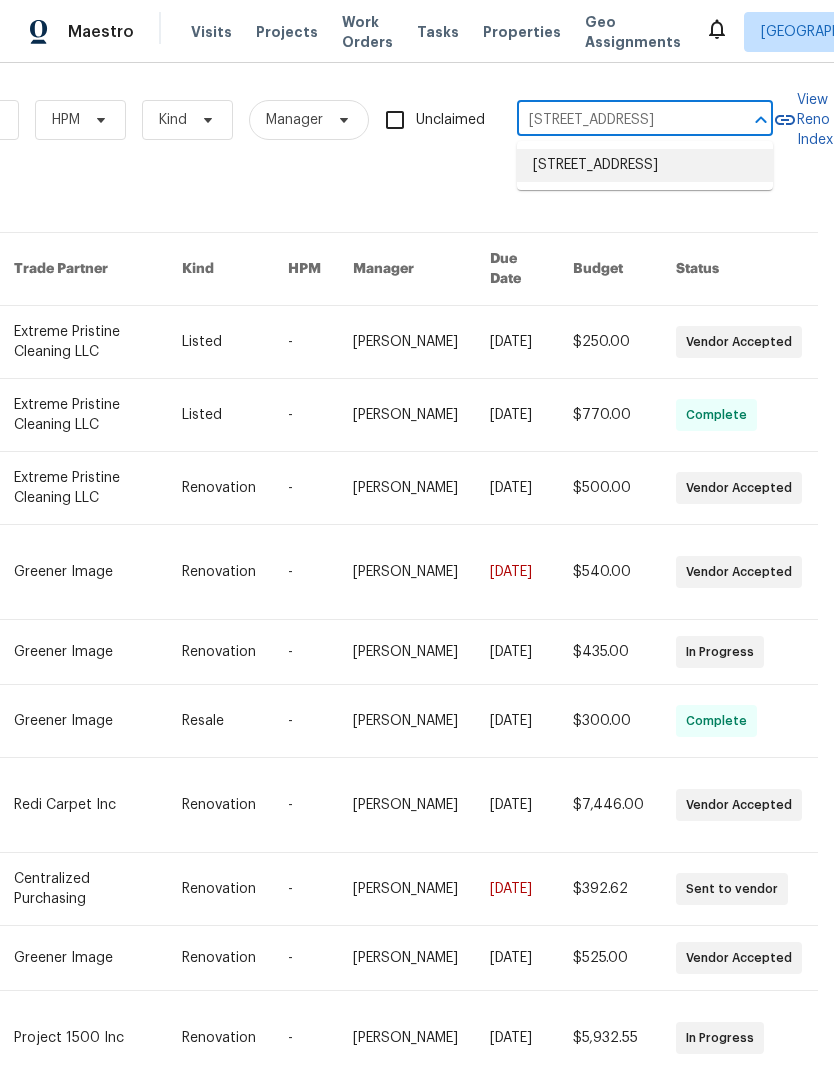 scroll, scrollTop: 0, scrollLeft: 329, axis: horizontal 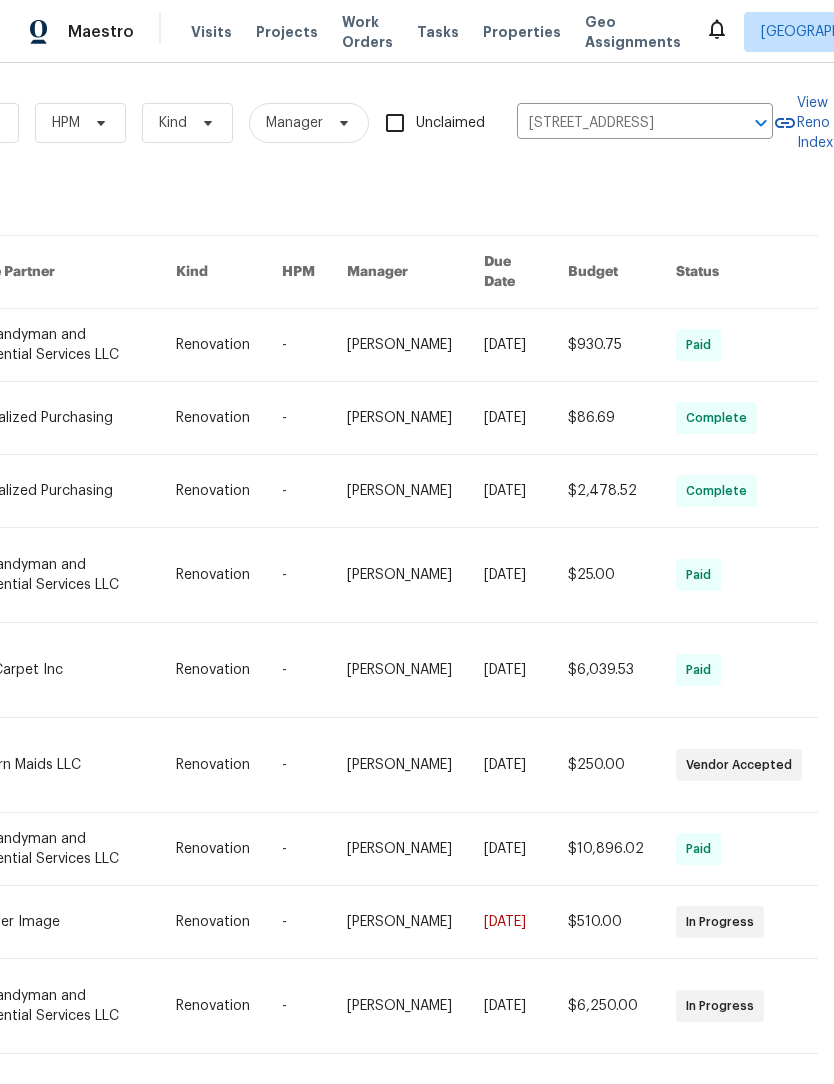 click at bounding box center [68, 765] 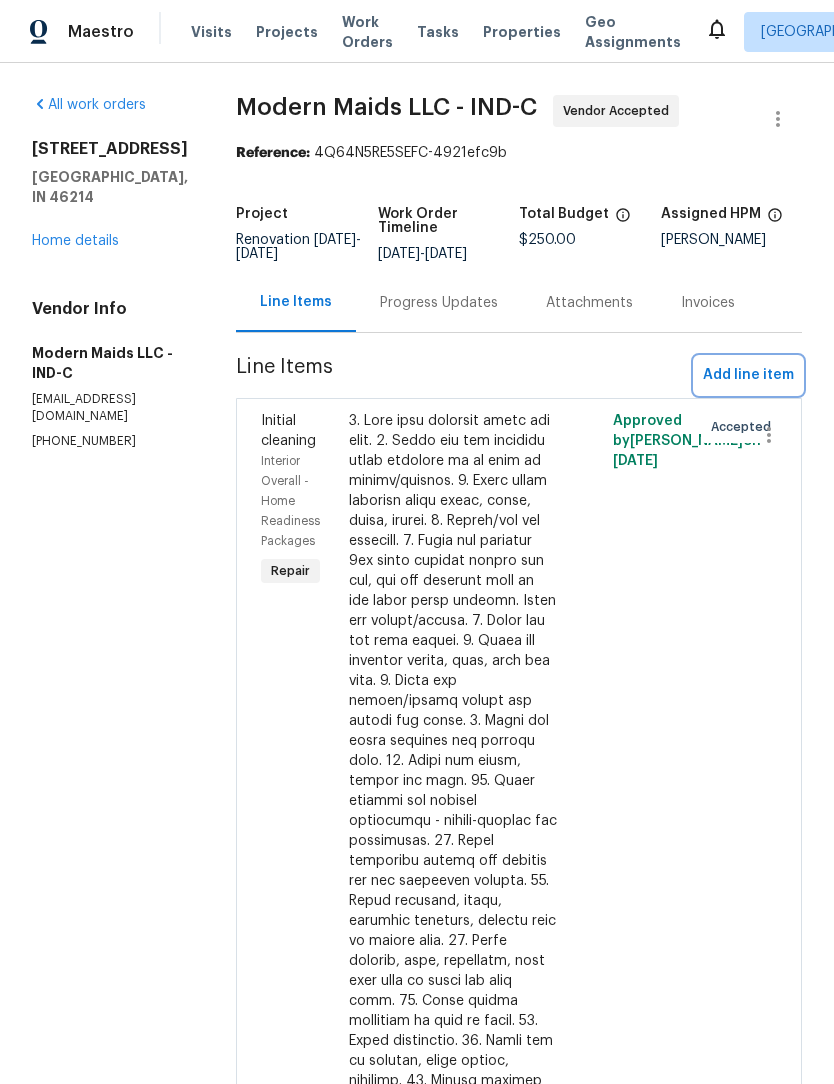 click on "Add line item" at bounding box center (748, 375) 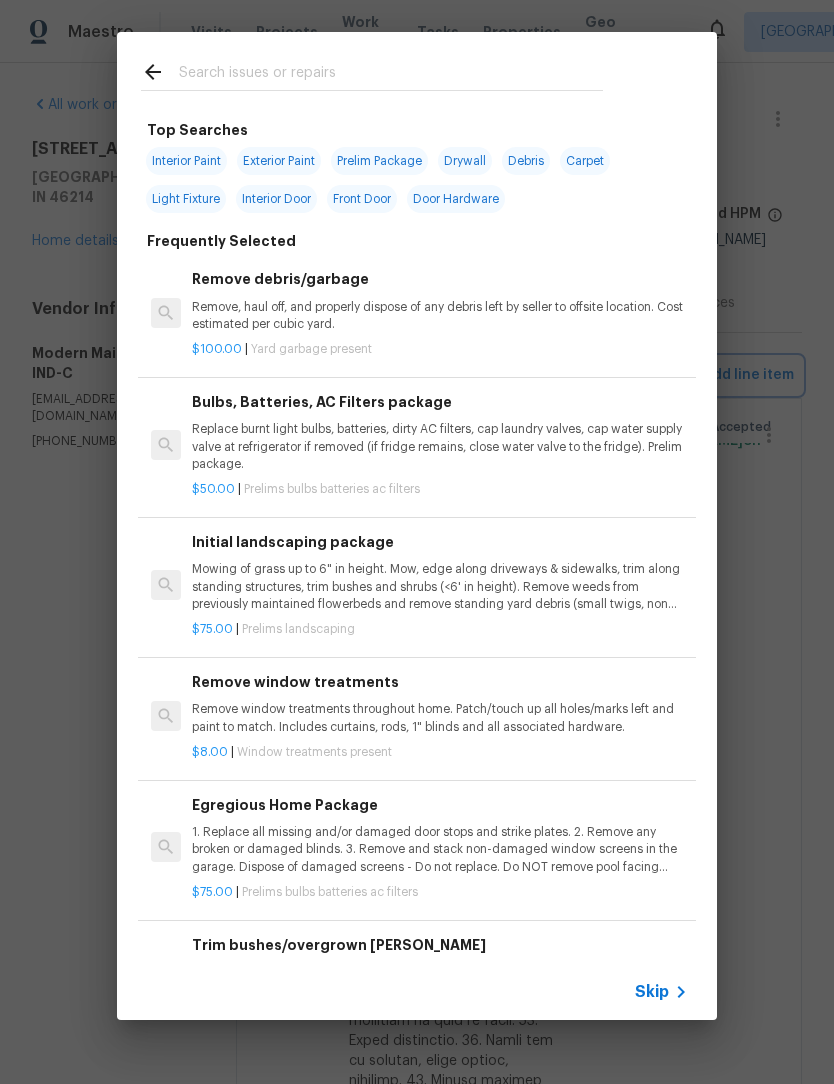 click on "Top Searches Interior Paint Exterior Paint Prelim Package Drywall Debris Carpet Light Fixture Interior Door Front Door Door Hardware Frequently Selected Remove debris/garbage Remove, haul off, and properly dispose of any debris left by seller to offsite location. Cost estimated per cubic yard. $100.00   |   Yard garbage present Bulbs, Batteries, AC Filters package Replace burnt light bulbs, batteries, dirty AC filters, cap laundry valves, cap water supply valve at refrigerator if removed (if fridge remains, close water valve to the fridge). Prelim package. $50.00   |   Prelims bulbs batteries ac filters Initial landscaping package Mowing of grass up to 6" in height. Mow, edge along driveways & sidewalks, trim along standing structures, trim bushes and shrubs (<6' in height). Remove weeds from previously maintained flowerbeds and remove standing yard debris (small twigs, non seasonal falling leaves).  Use leaf blower to remove clippings from hard surfaces." $75.00   |   Prelims landscaping $8.00   |   $75.00" at bounding box center (417, 526) 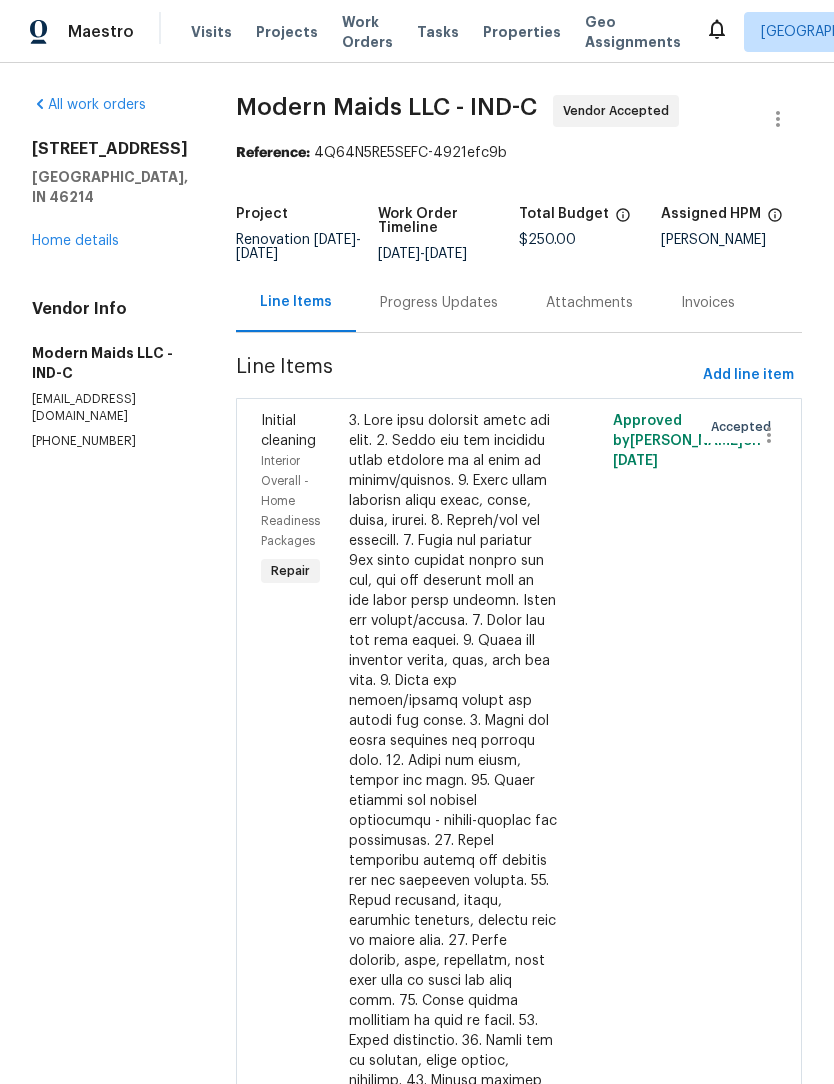 click at bounding box center (453, 891) 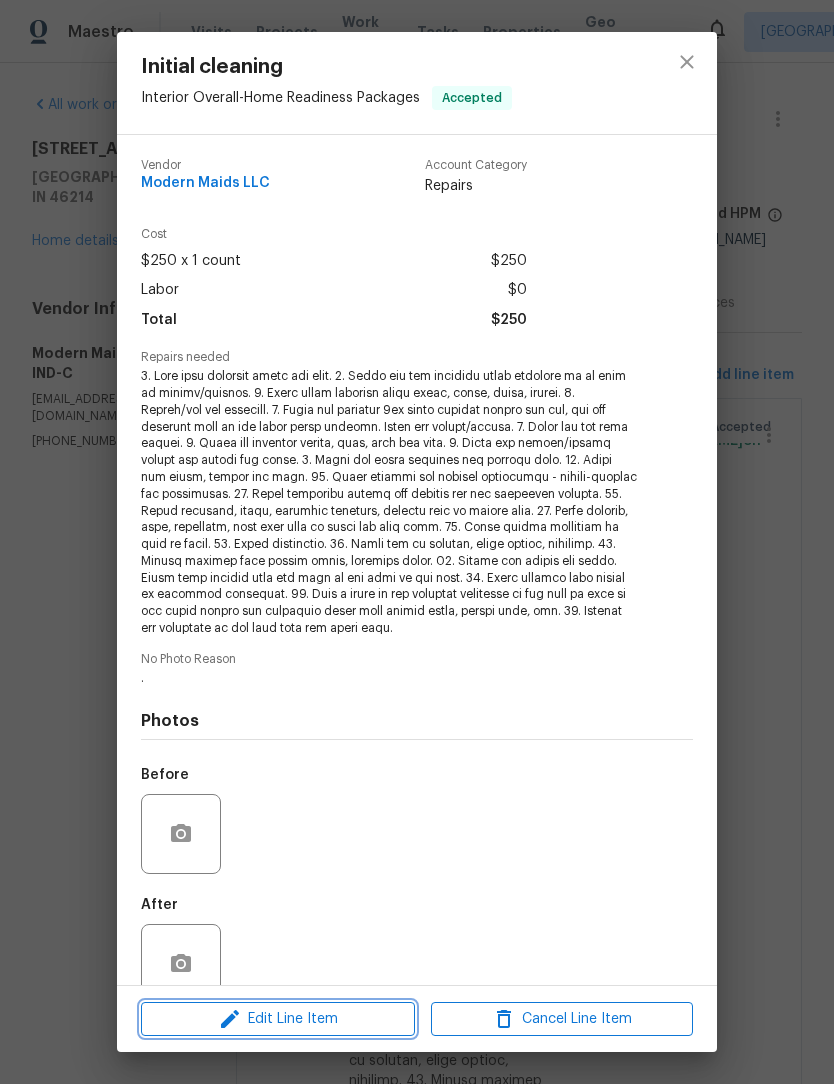 click on "Edit Line Item" at bounding box center (278, 1019) 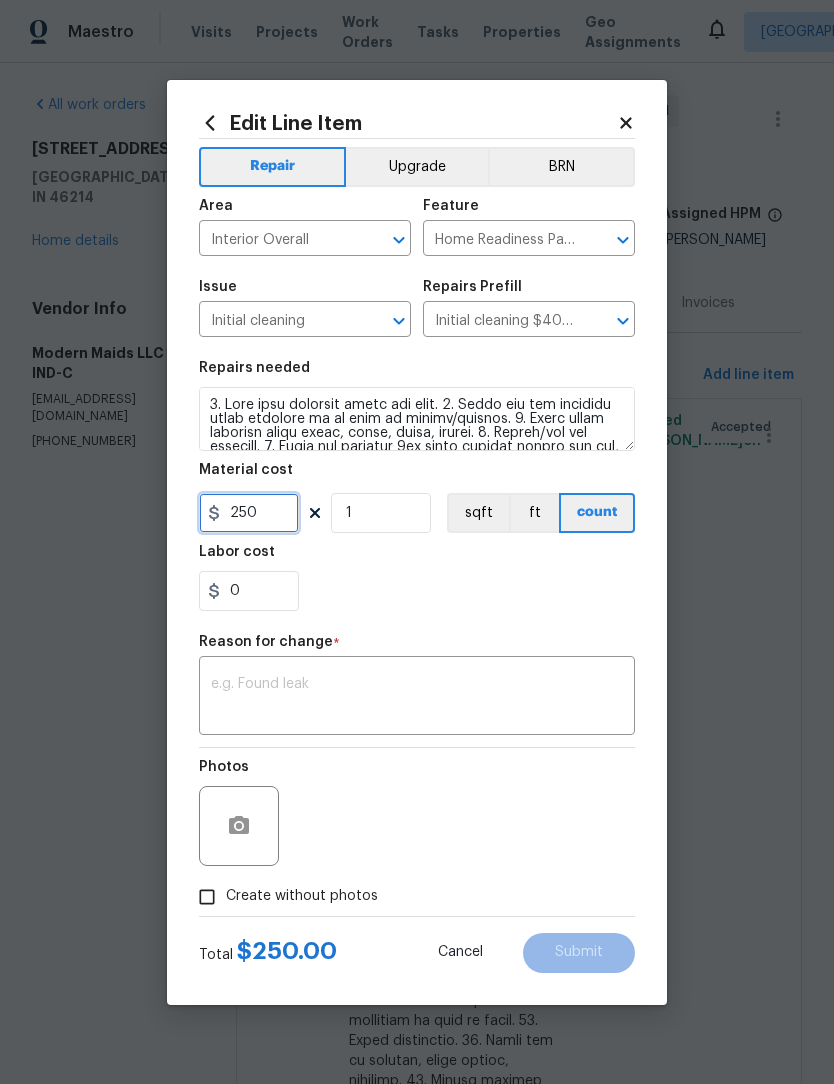 click on "250" at bounding box center (249, 513) 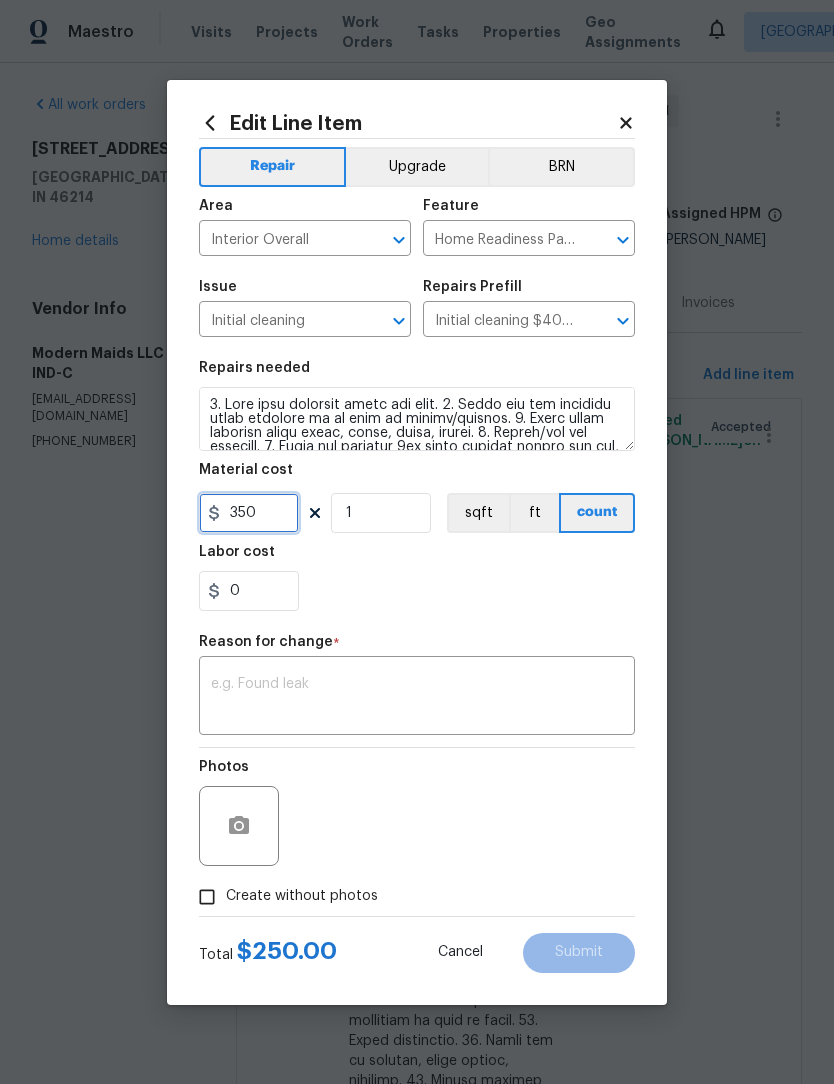 type on "350" 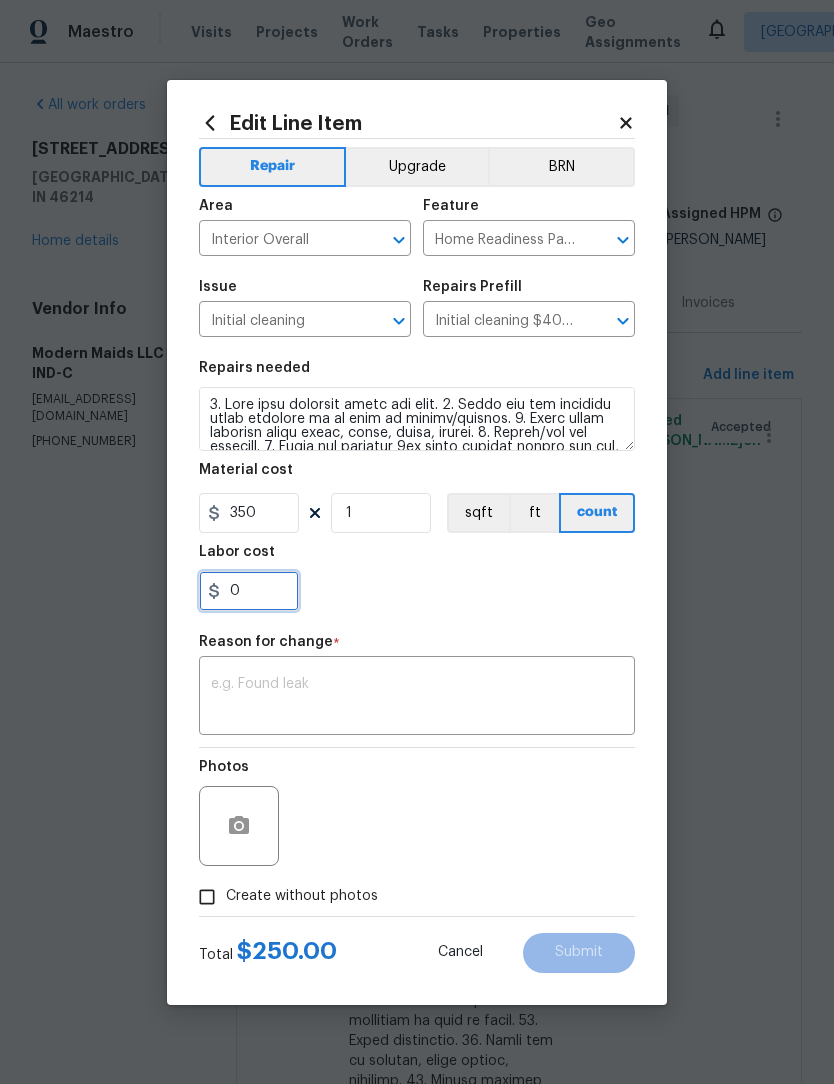 click on "0" at bounding box center [249, 591] 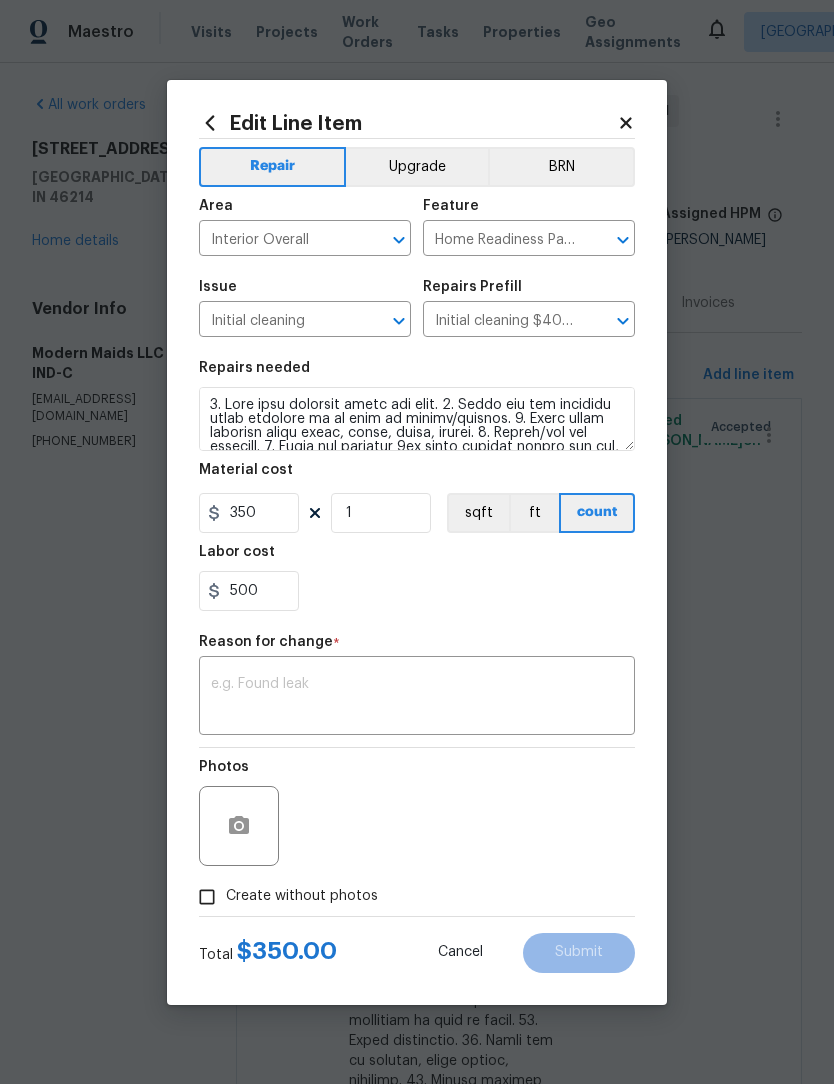 click on "500" at bounding box center (417, 591) 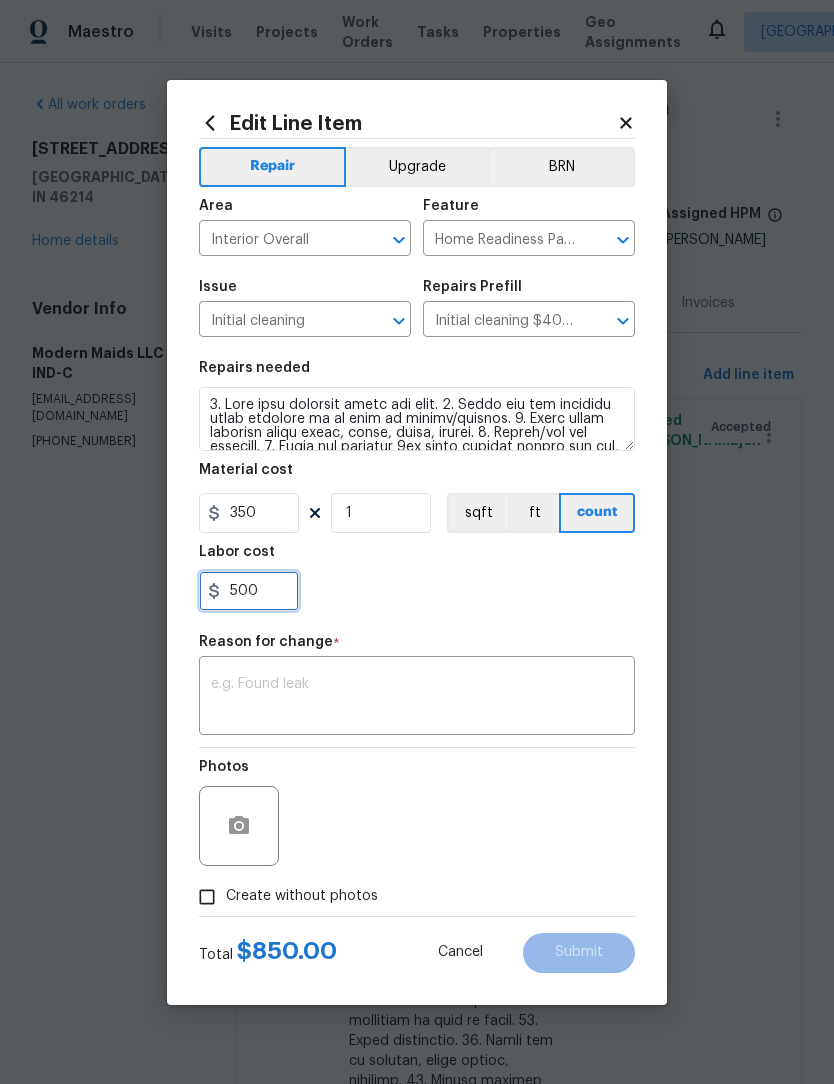 click on "500" at bounding box center [249, 591] 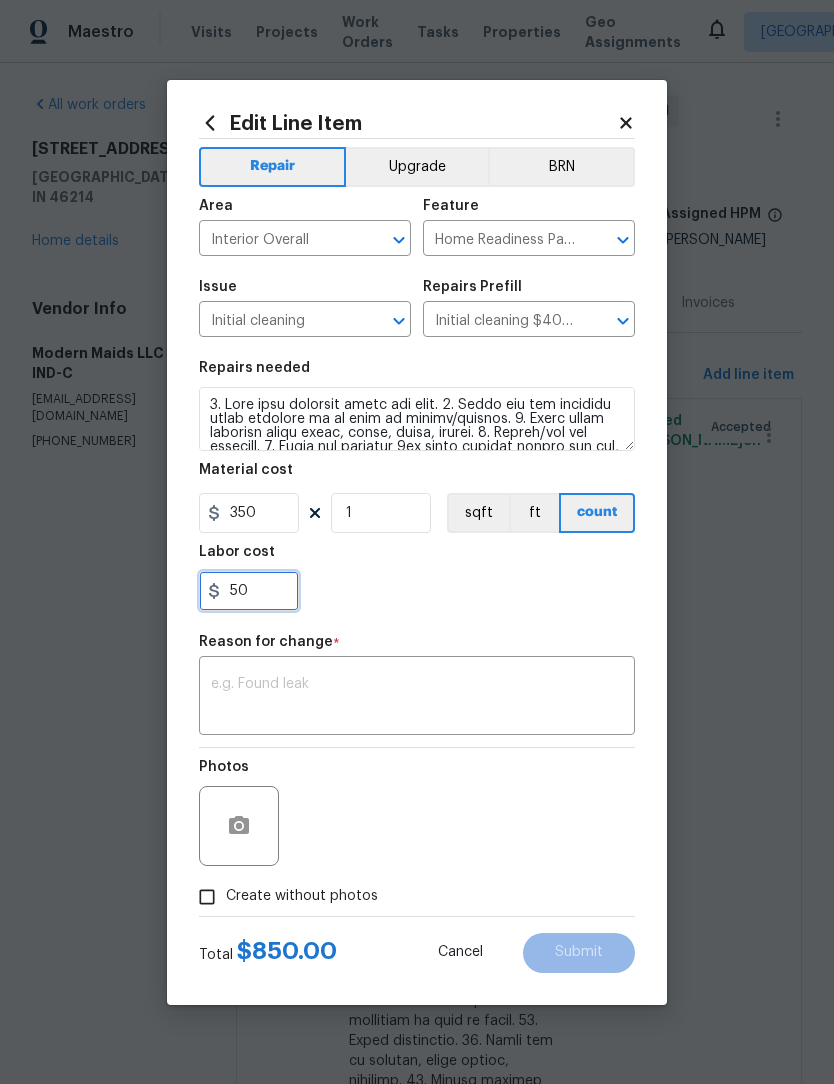 type on "50" 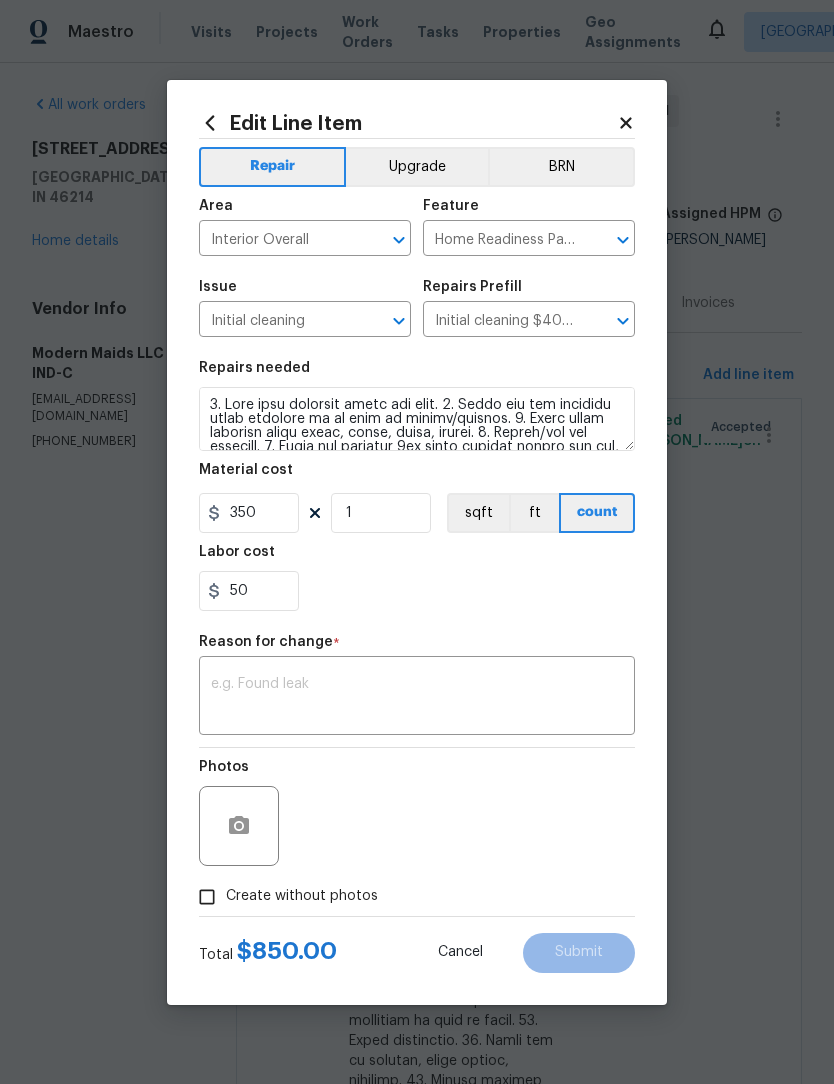 click on "Repairs needed Material cost 350 1 sqft ft count Labor cost 50" at bounding box center [417, 486] 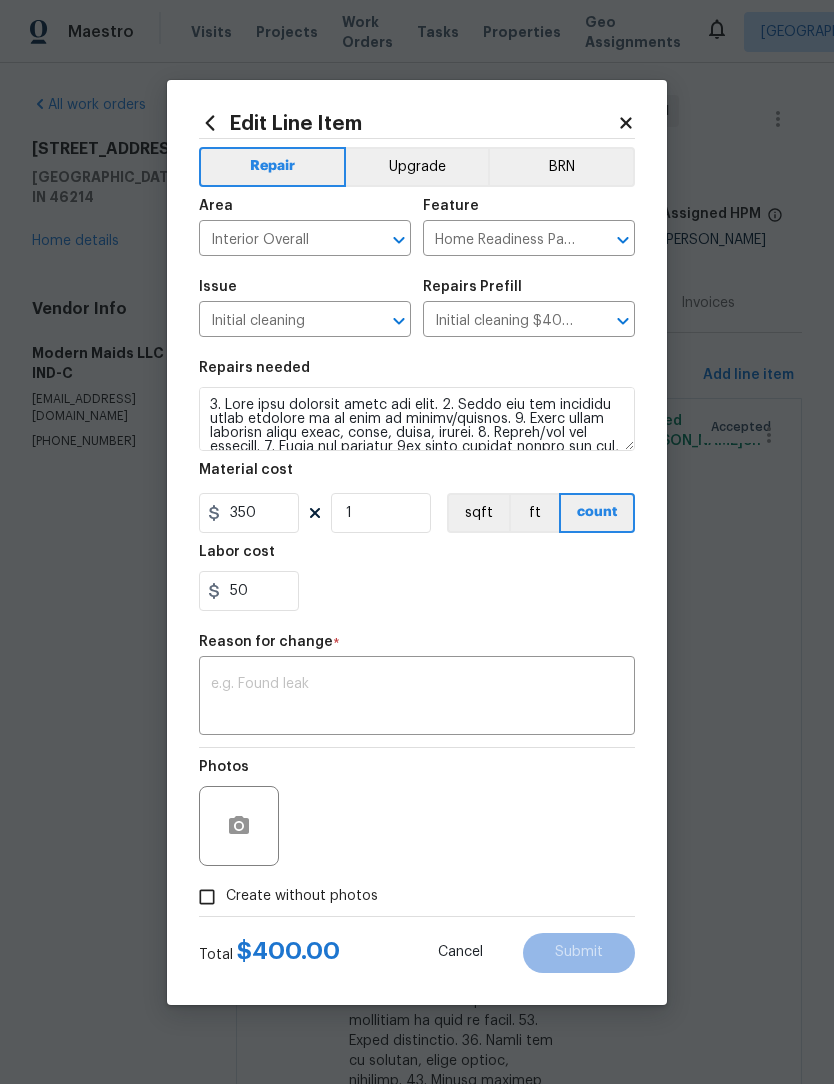click at bounding box center [417, 698] 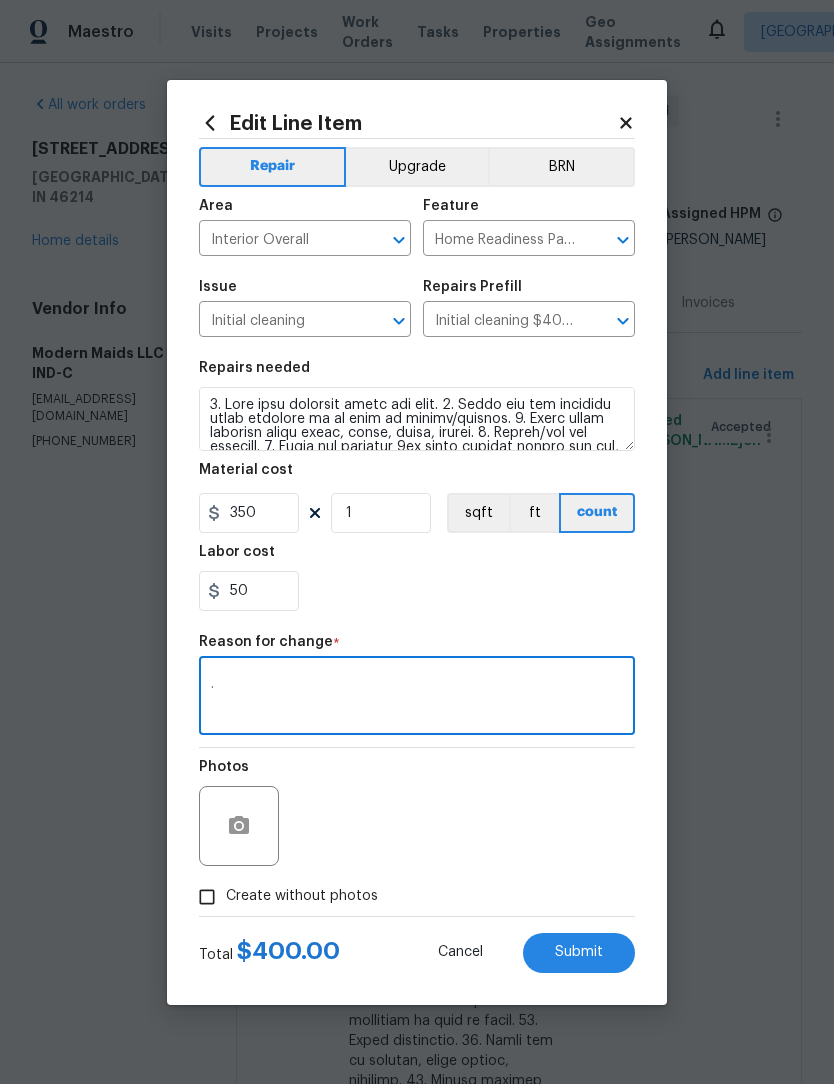 type on "." 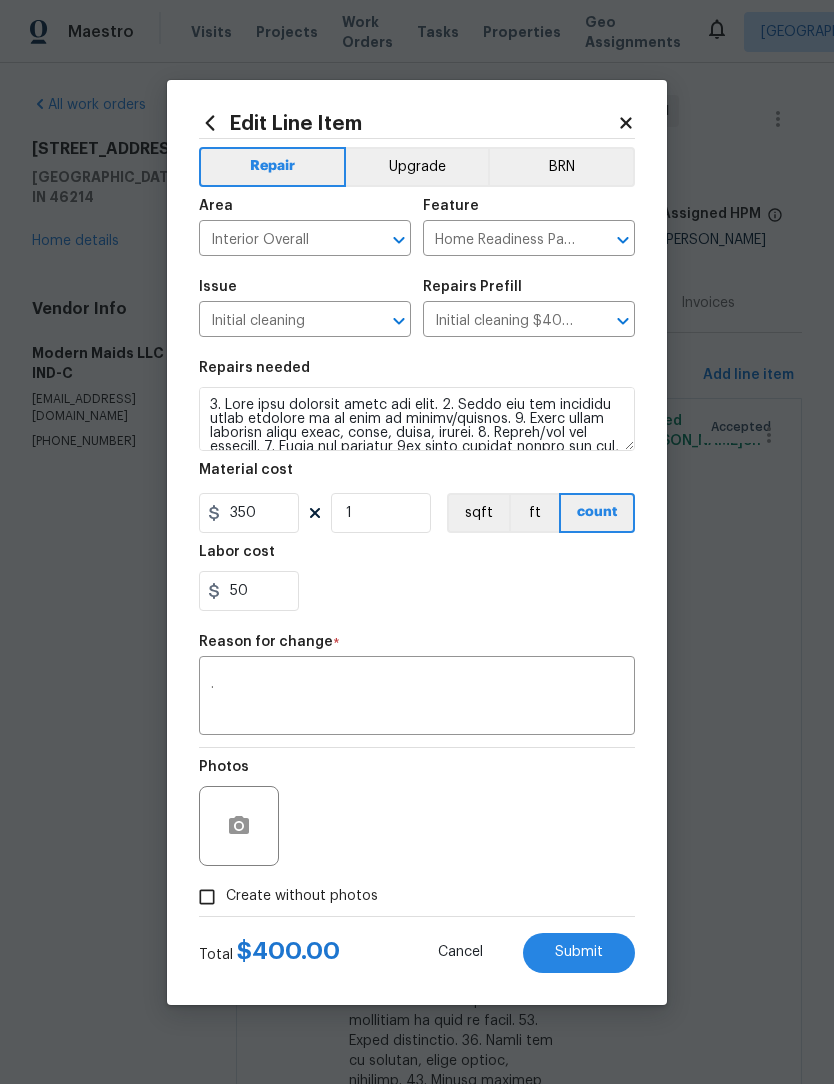 click on "Submit" at bounding box center (579, 952) 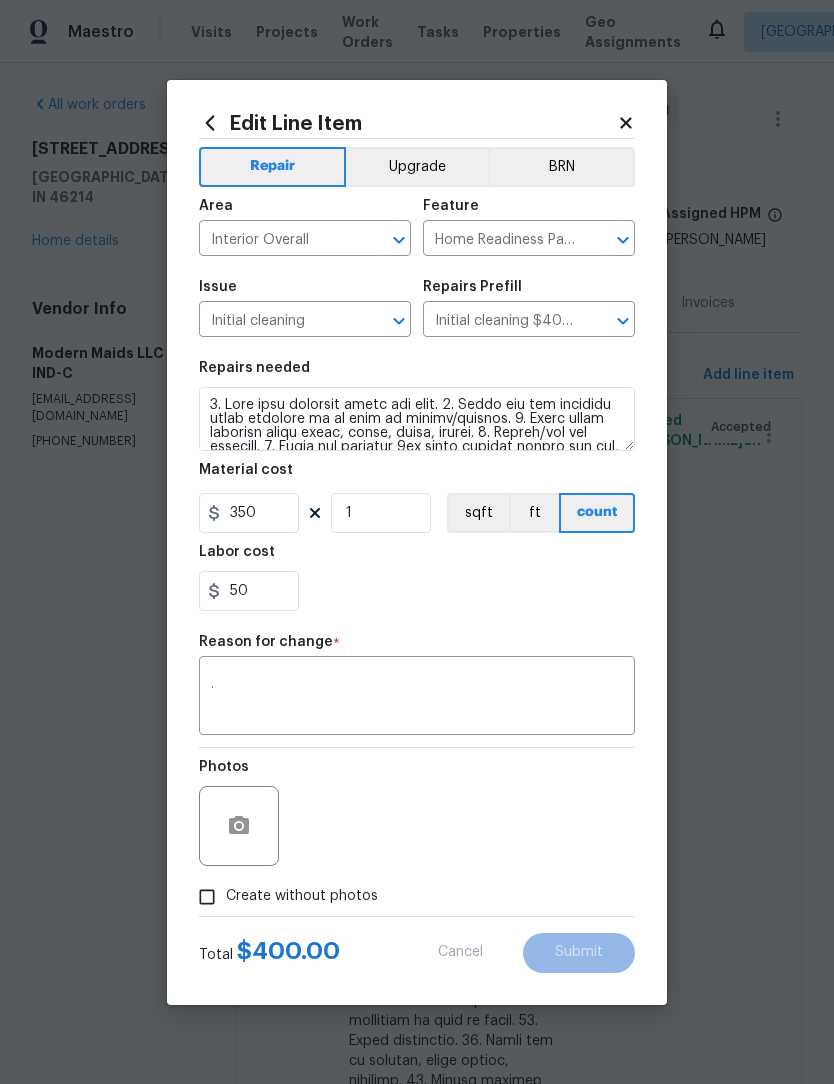 type on "250" 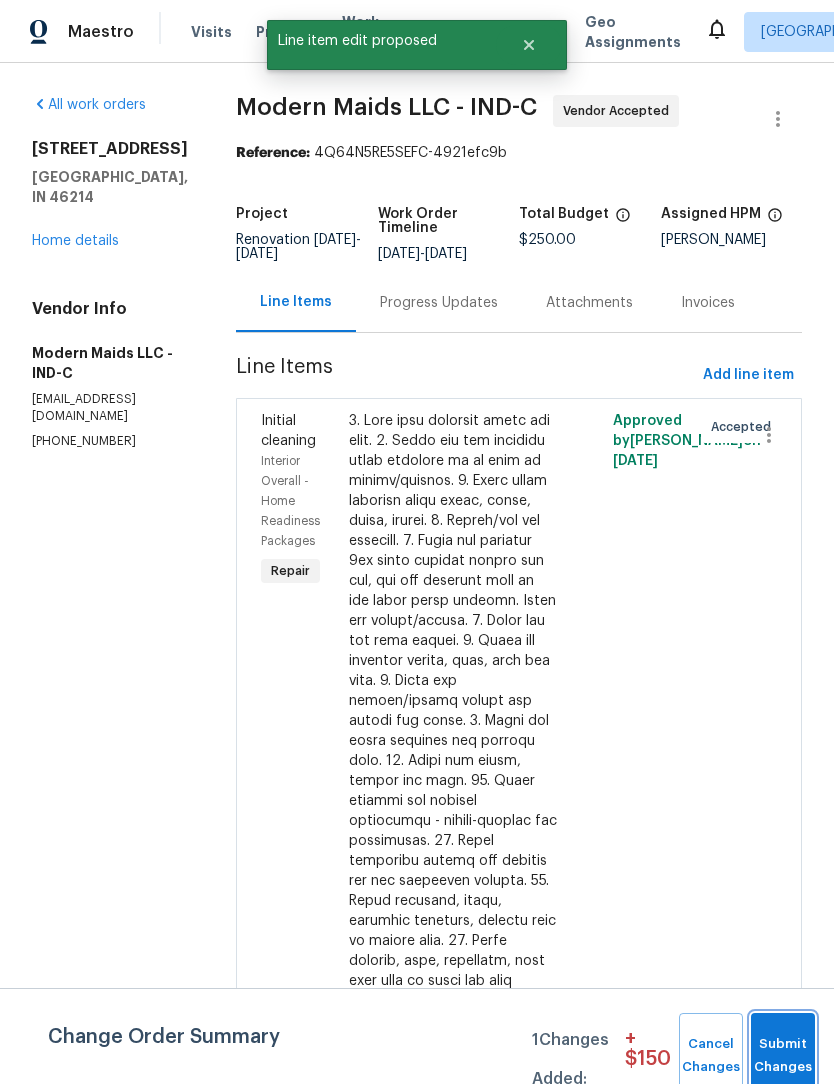 click on "Submit Changes" at bounding box center [783, 1056] 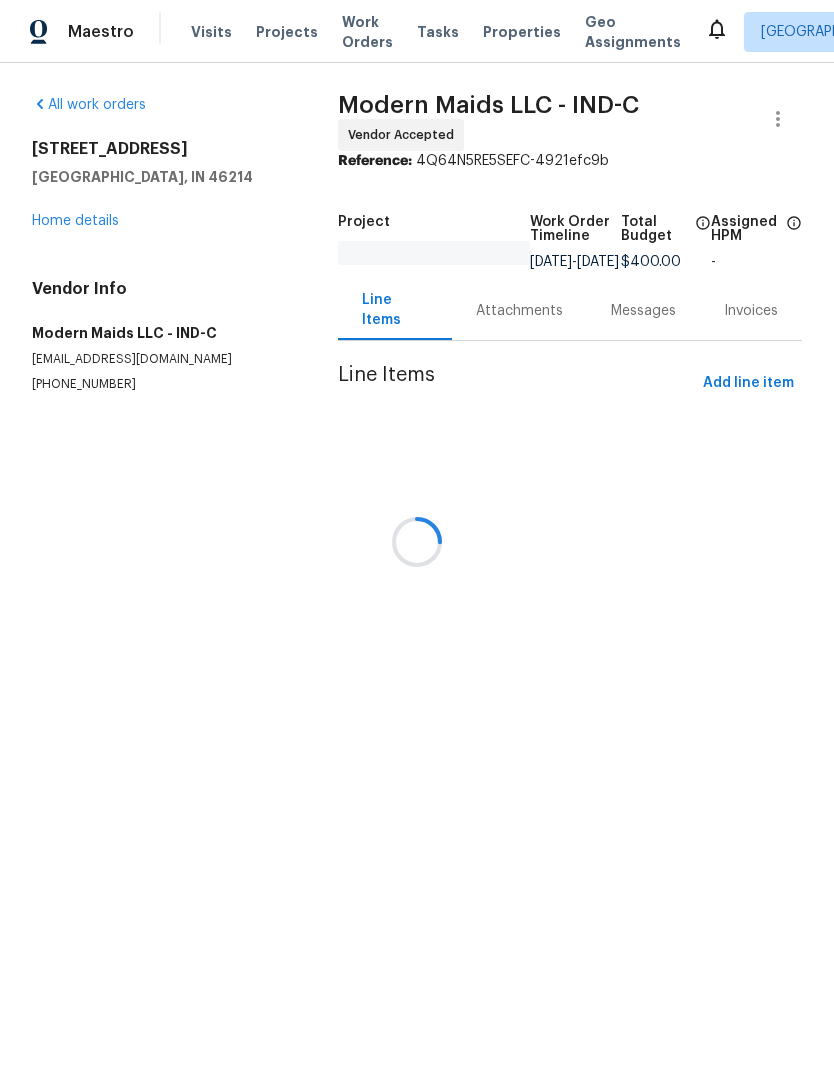 scroll, scrollTop: 0, scrollLeft: 0, axis: both 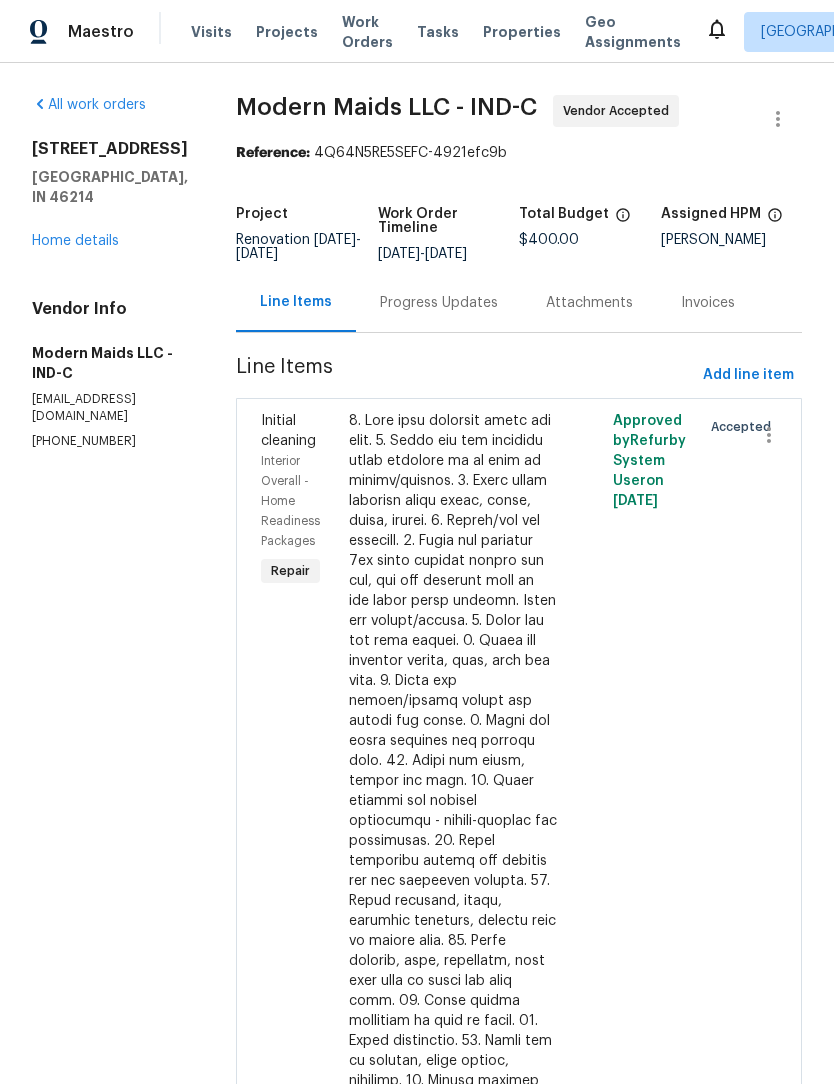 click on "Progress Updates" at bounding box center [439, 302] 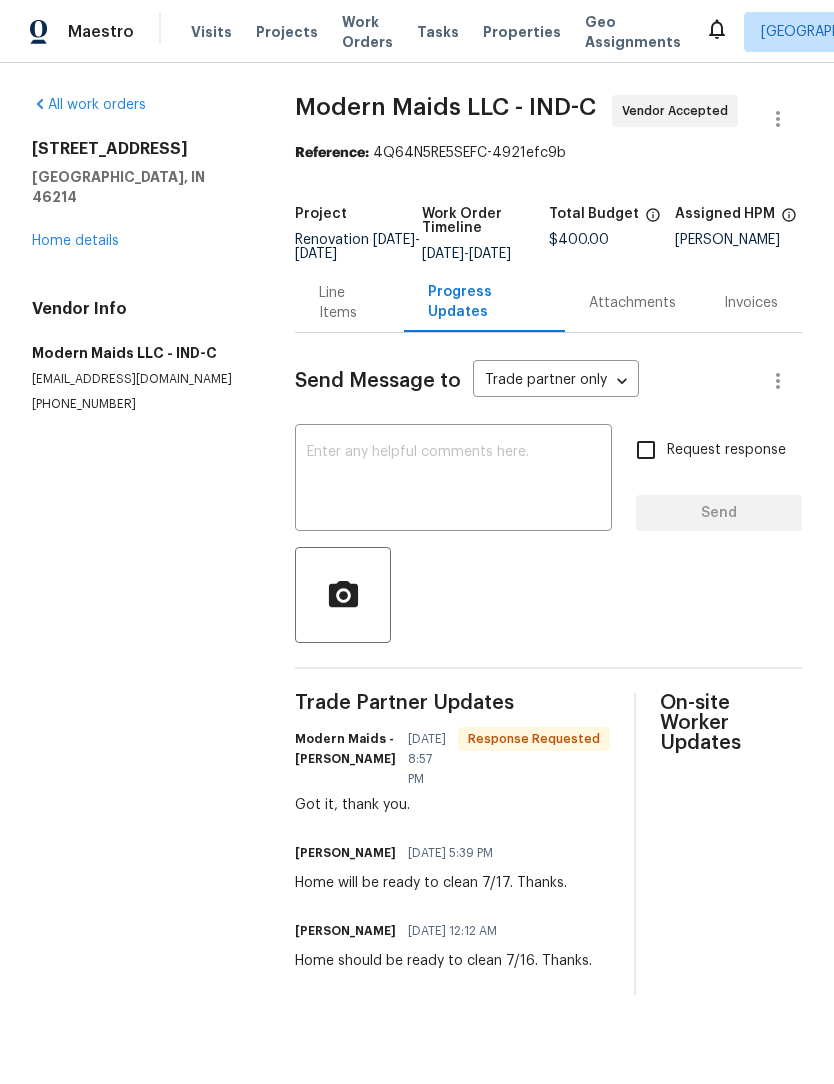 click at bounding box center (453, 480) 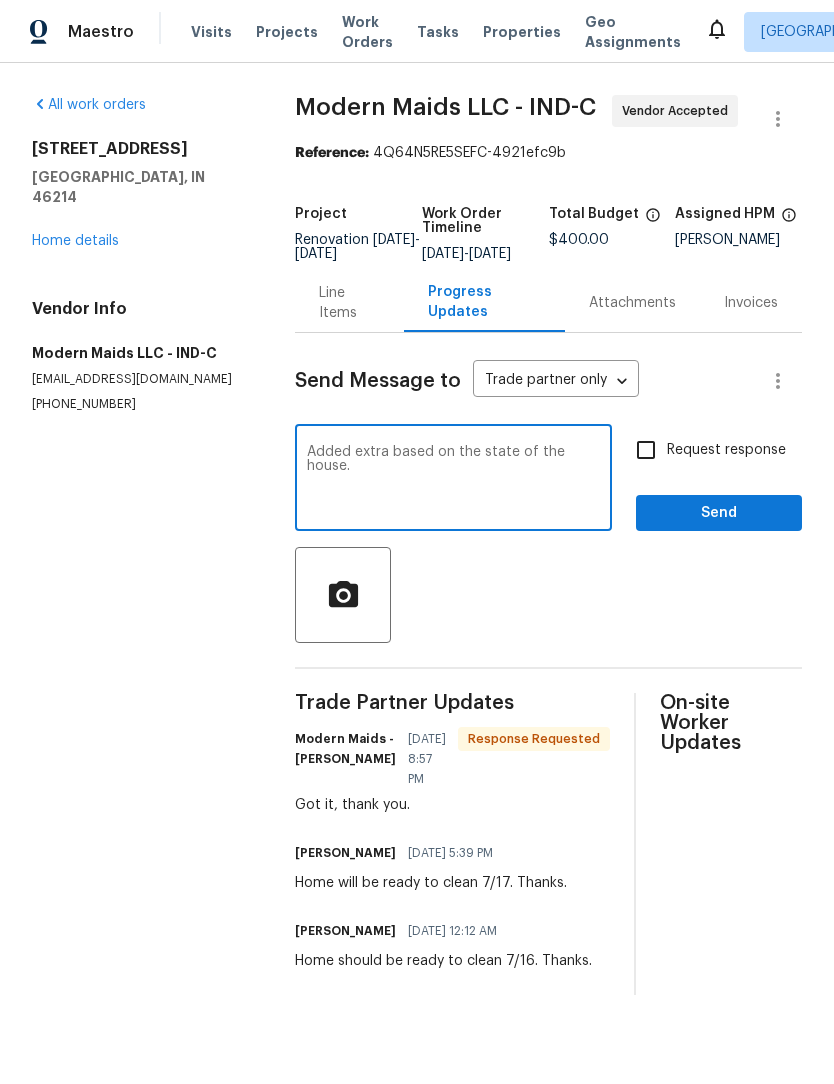 type on "Added extra based on the state of the house." 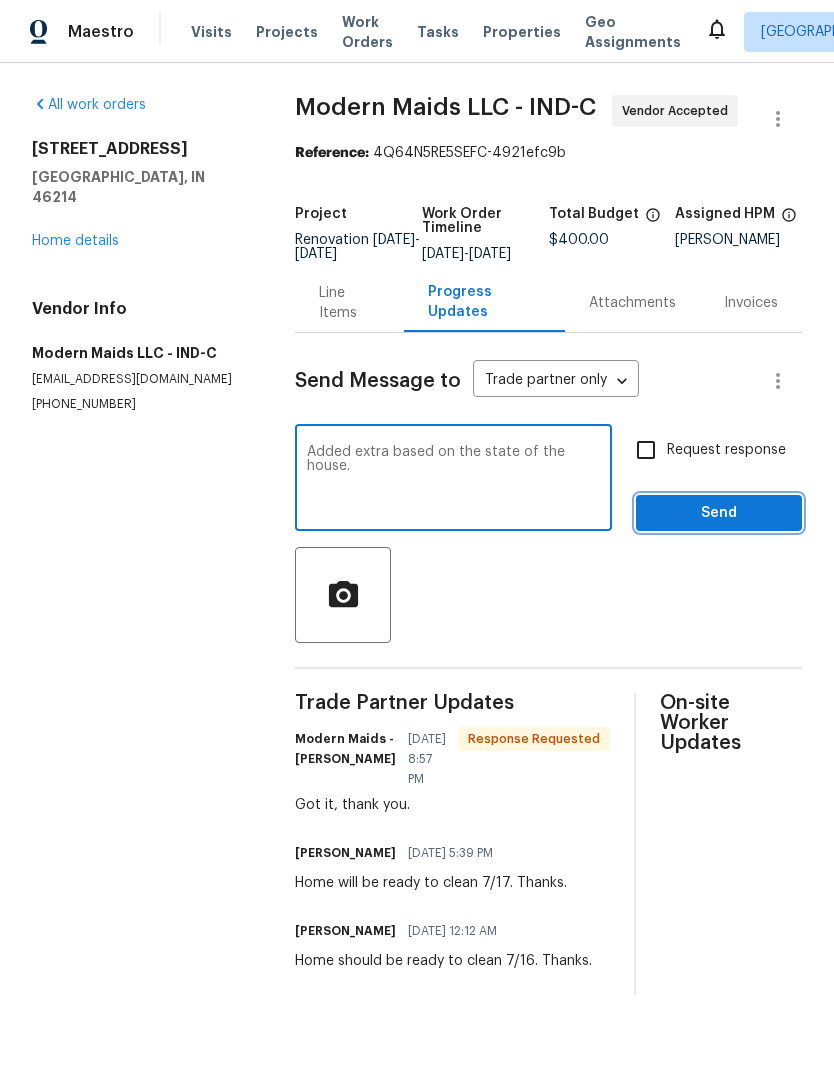 click on "Send" at bounding box center [719, 513] 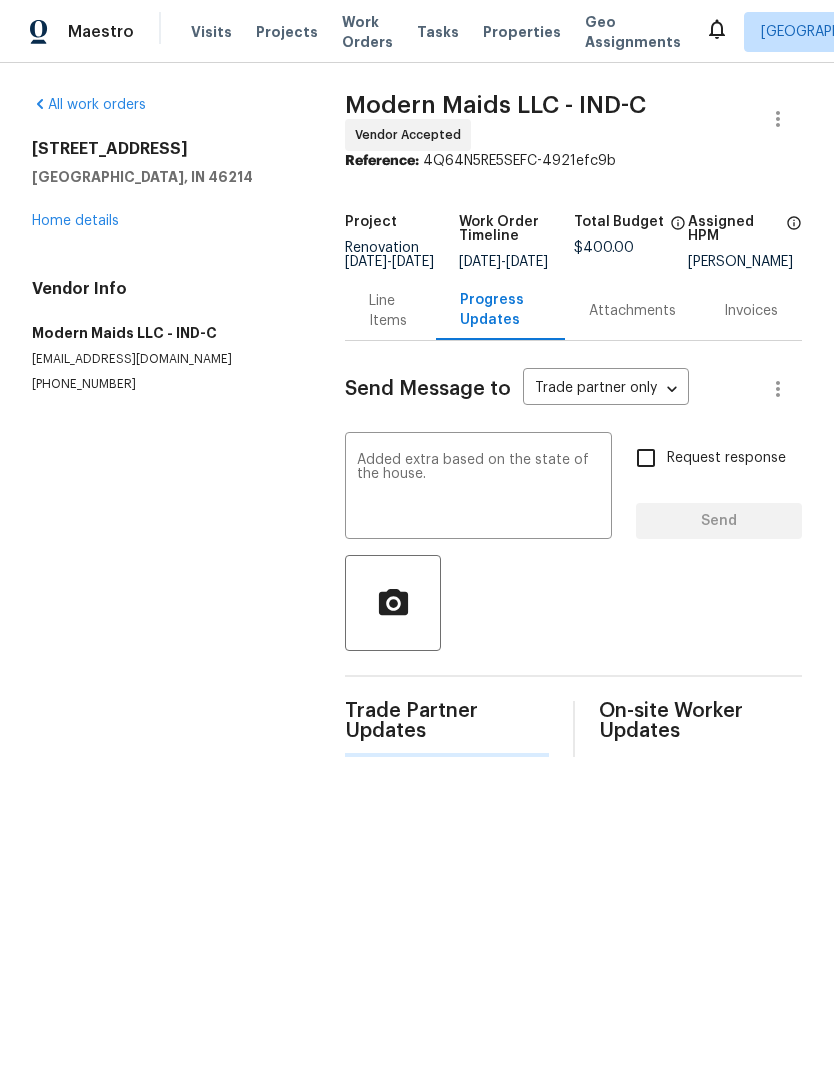type 